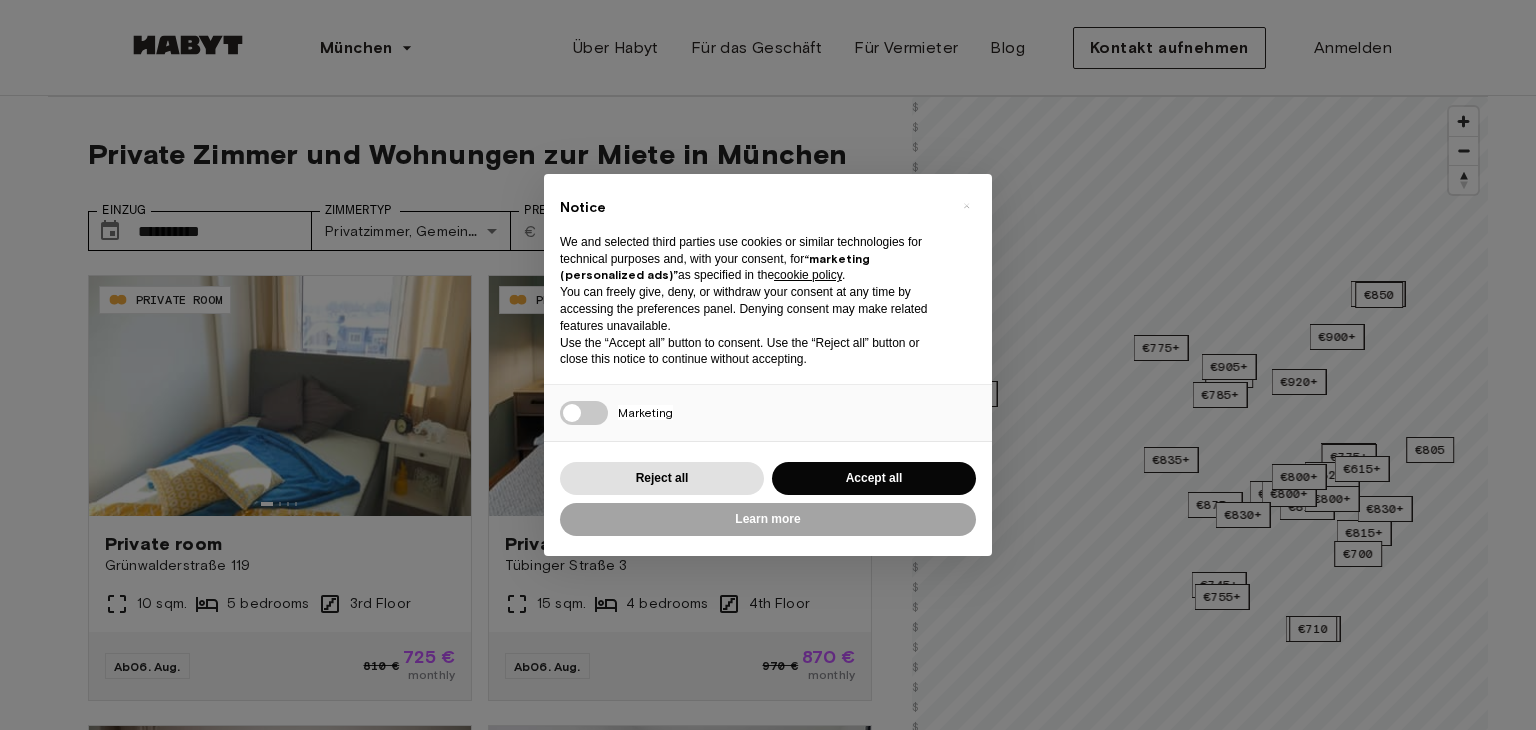 scroll, scrollTop: 0, scrollLeft: 0, axis: both 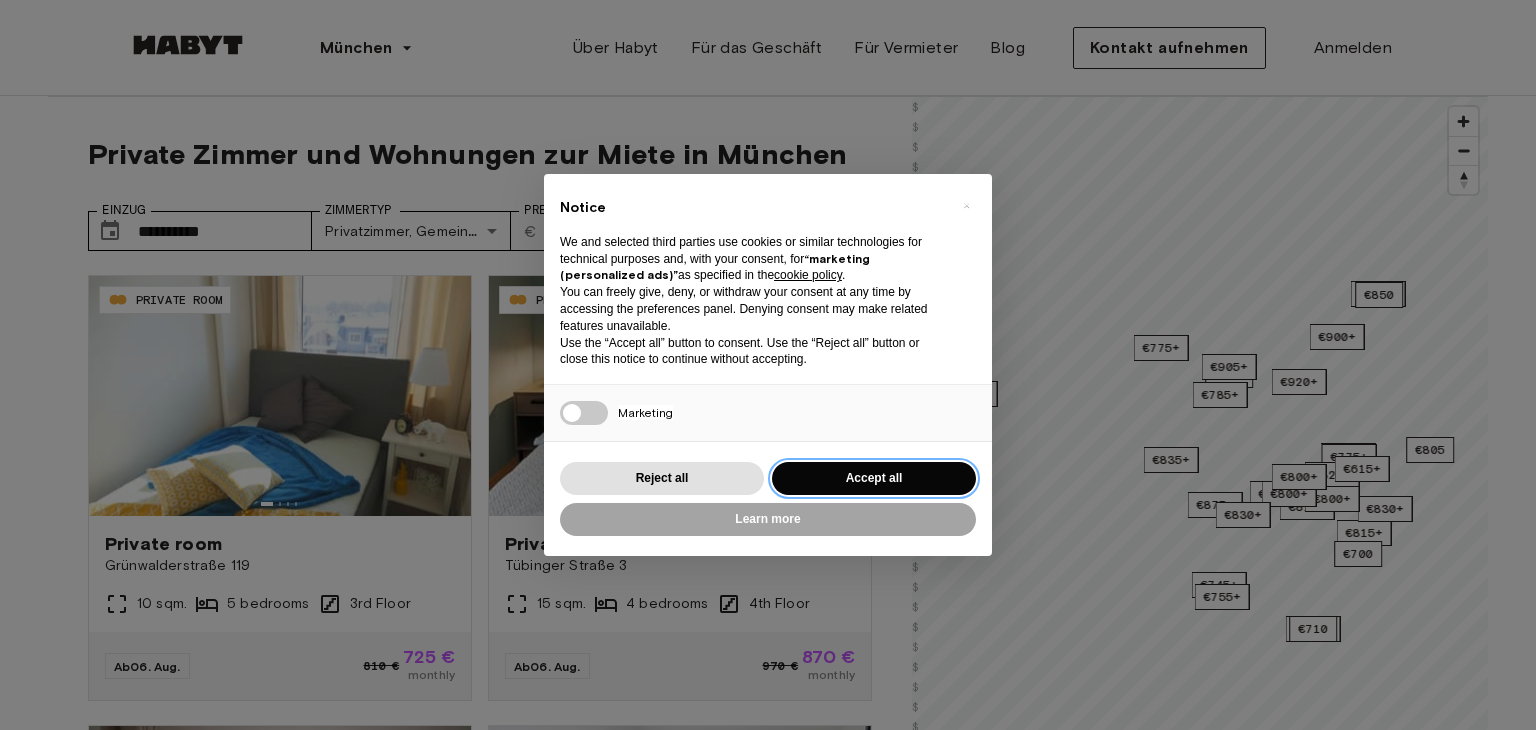 click on "Reject all Accept all" at bounding box center (768, 478) 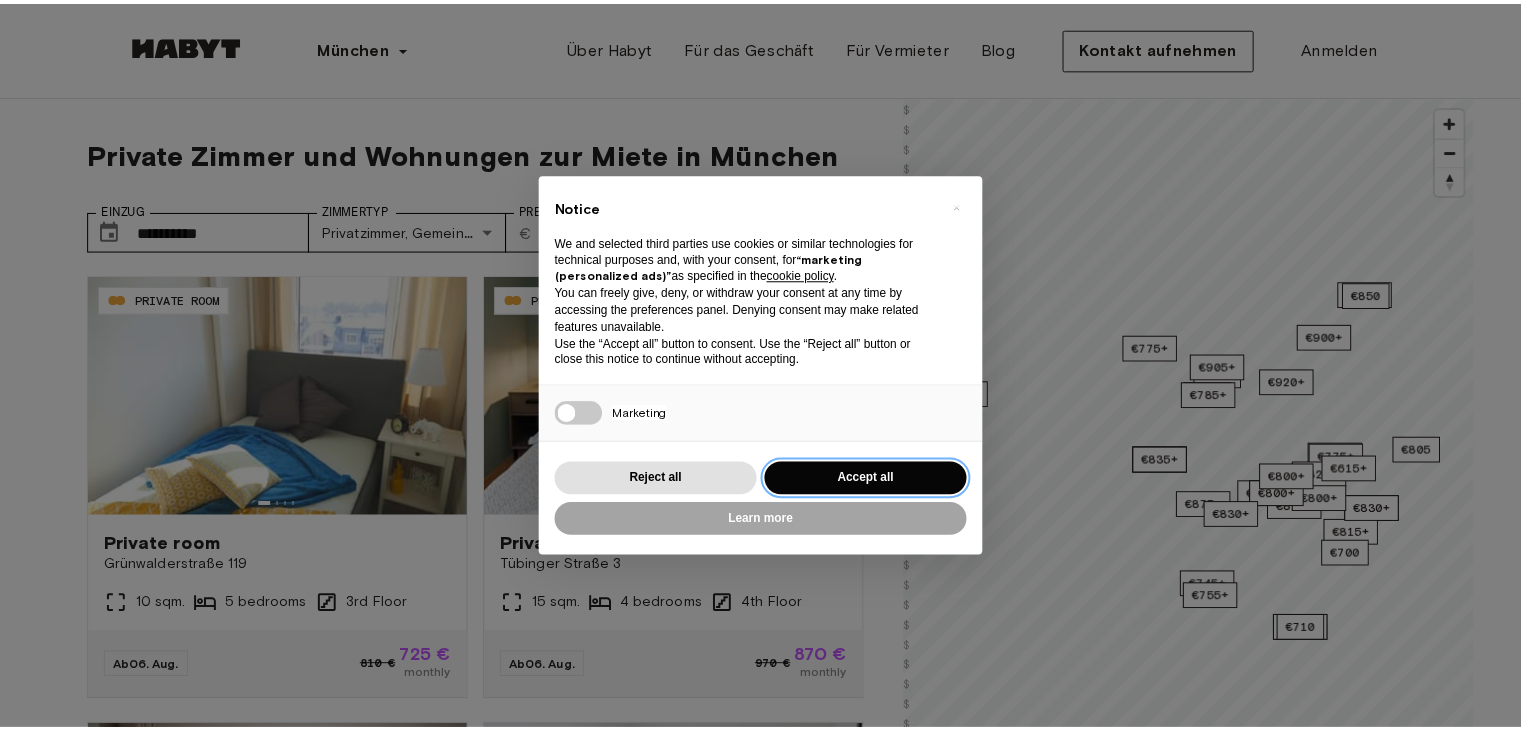 scroll, scrollTop: 0, scrollLeft: 0, axis: both 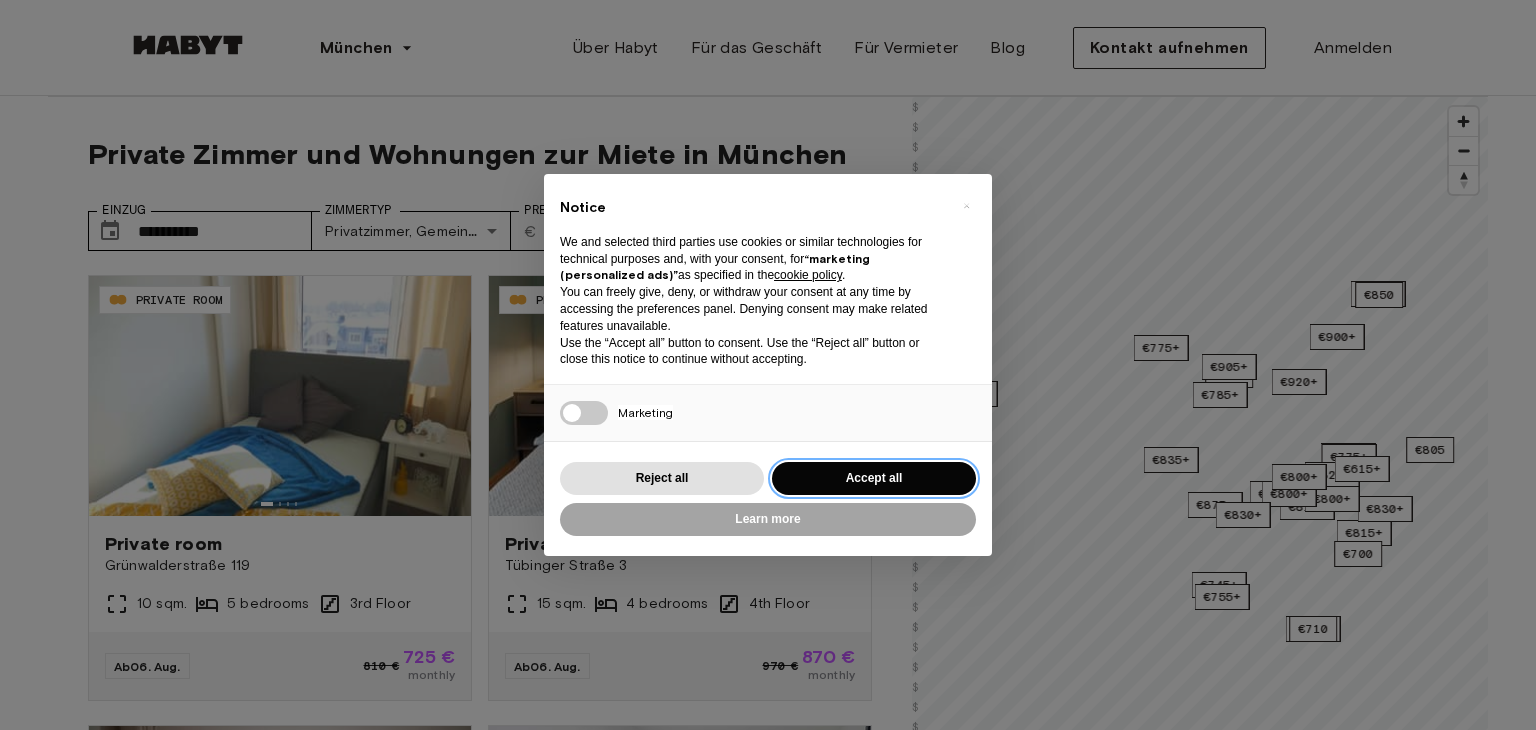 click on "Accept all" at bounding box center (874, 478) 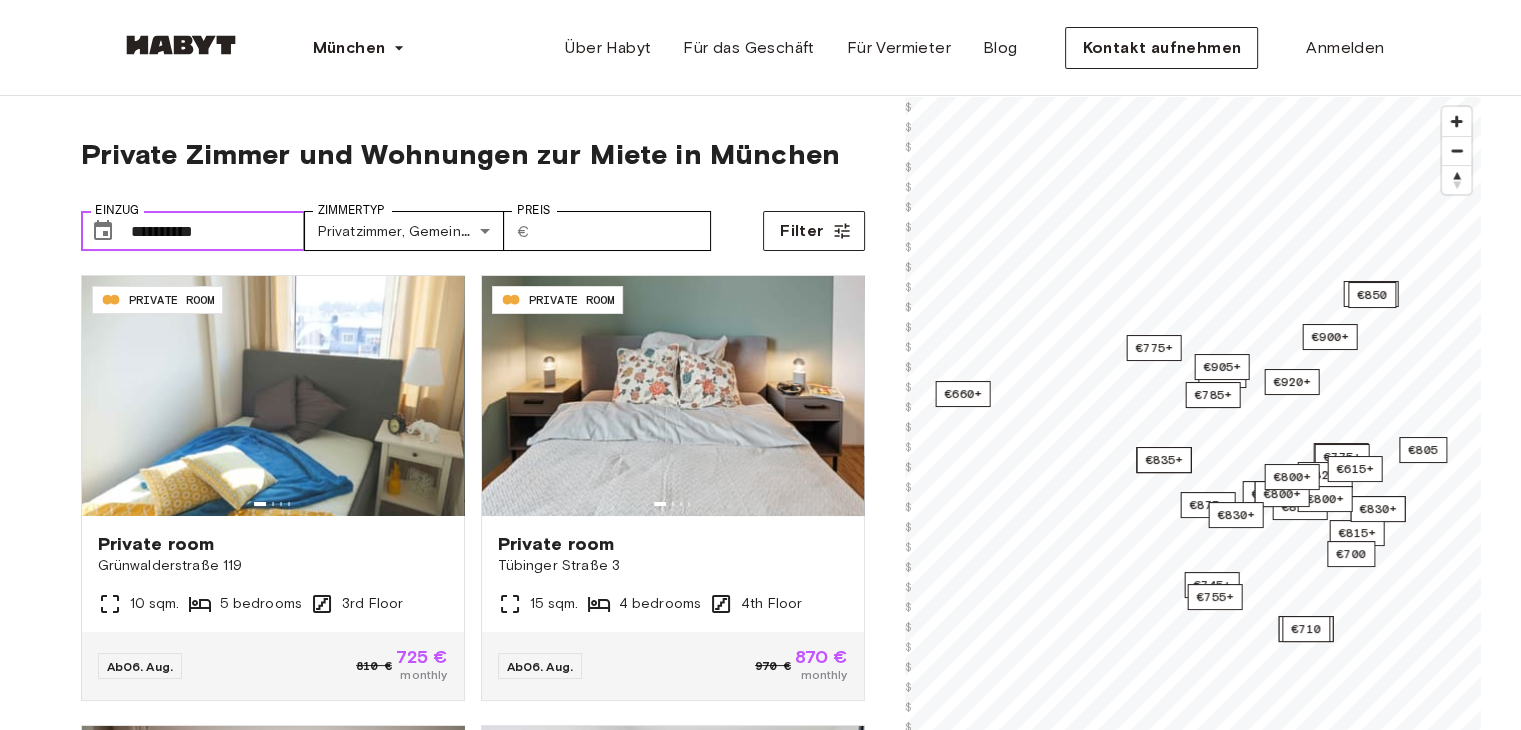 click on "**********" at bounding box center (218, 231) 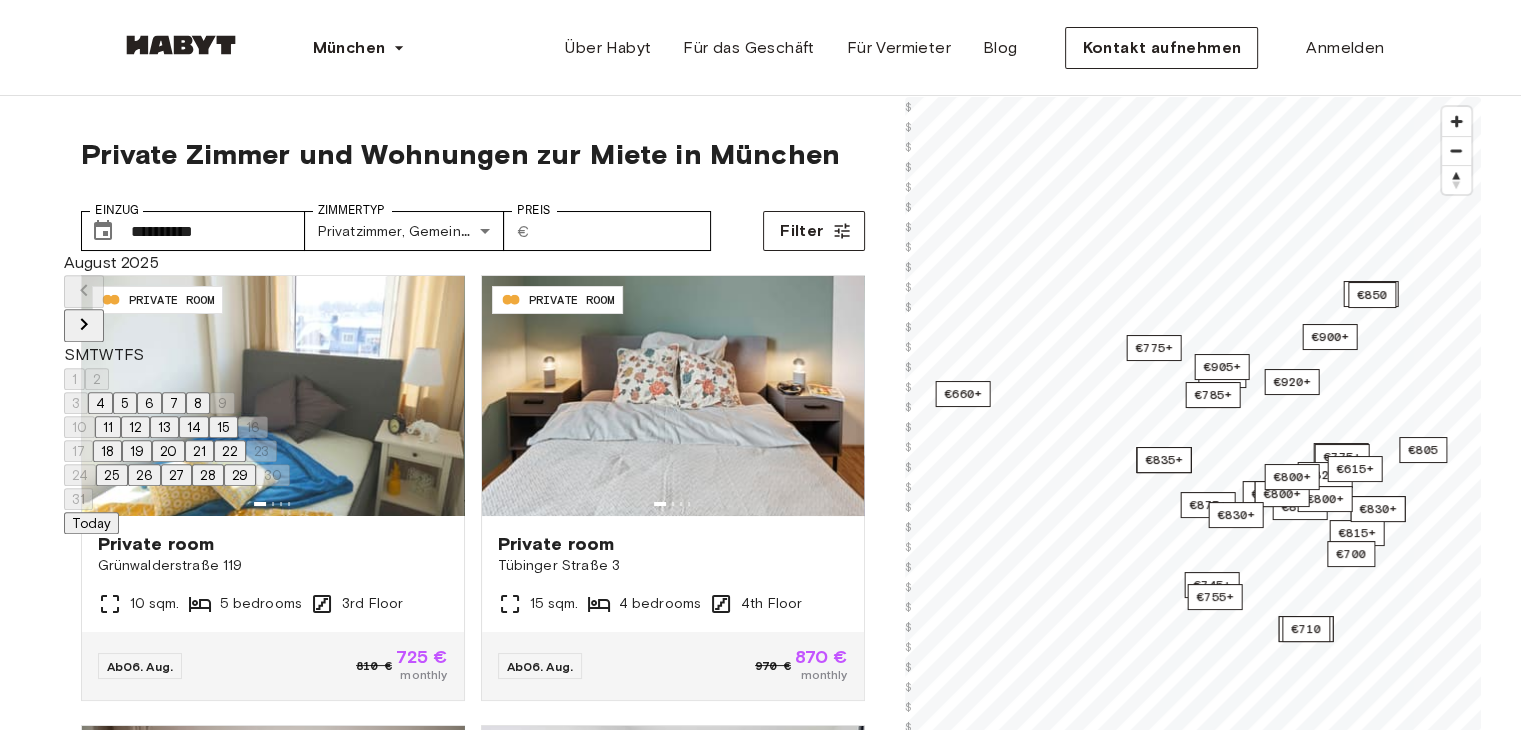 click on "Private Zimmer und Wohnungen zur Miete in München" at bounding box center (473, 154) 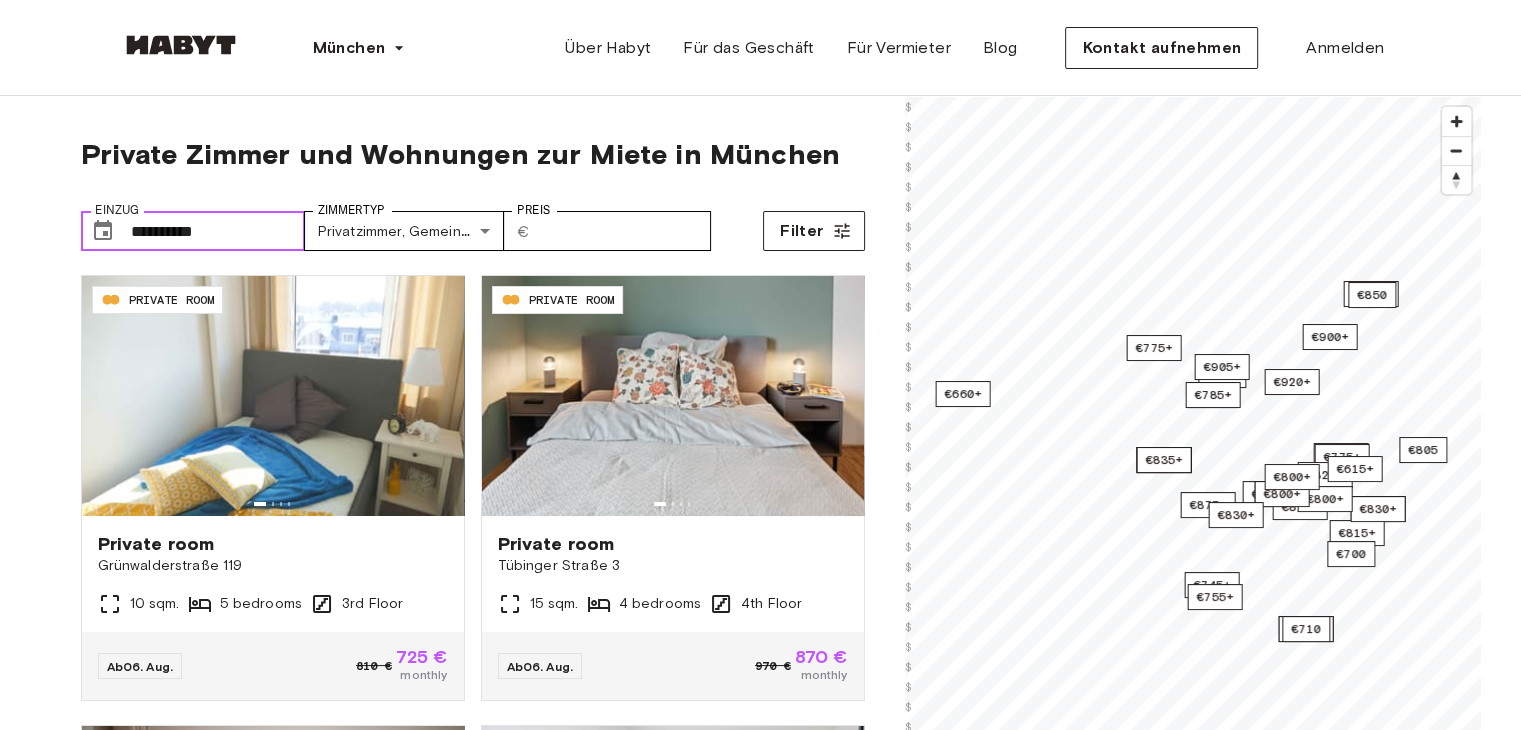 click on "**********" at bounding box center (218, 231) 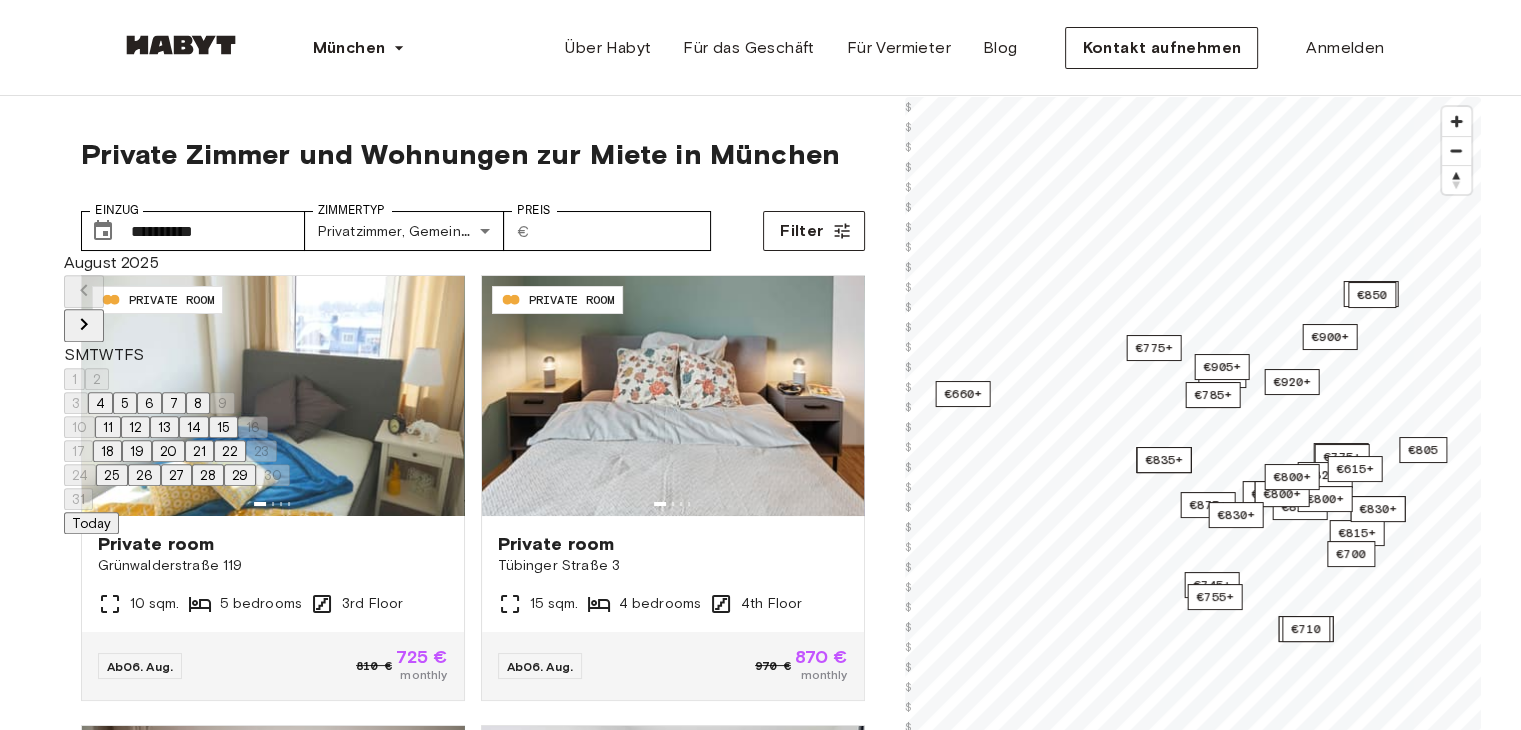 click 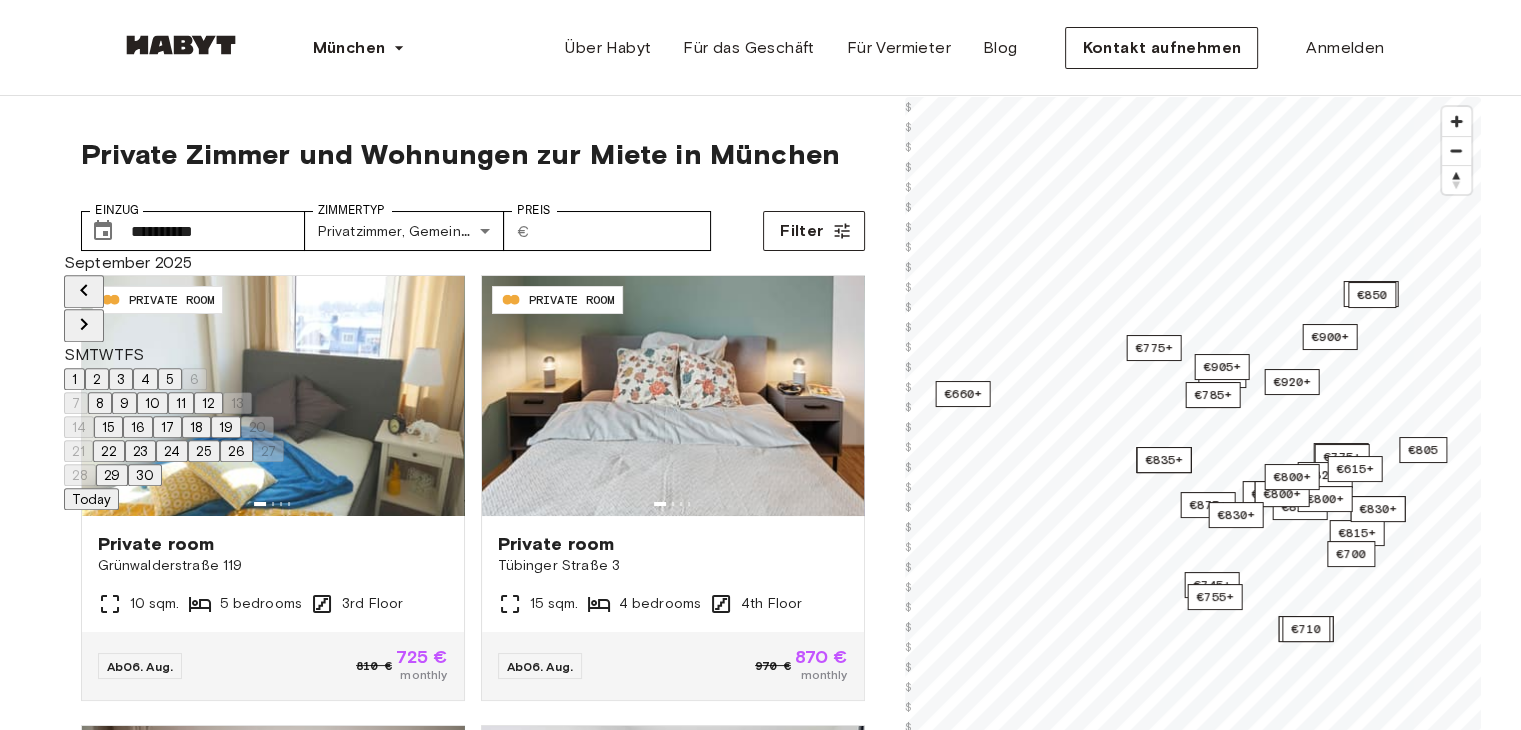 click on "1" at bounding box center [74, 379] 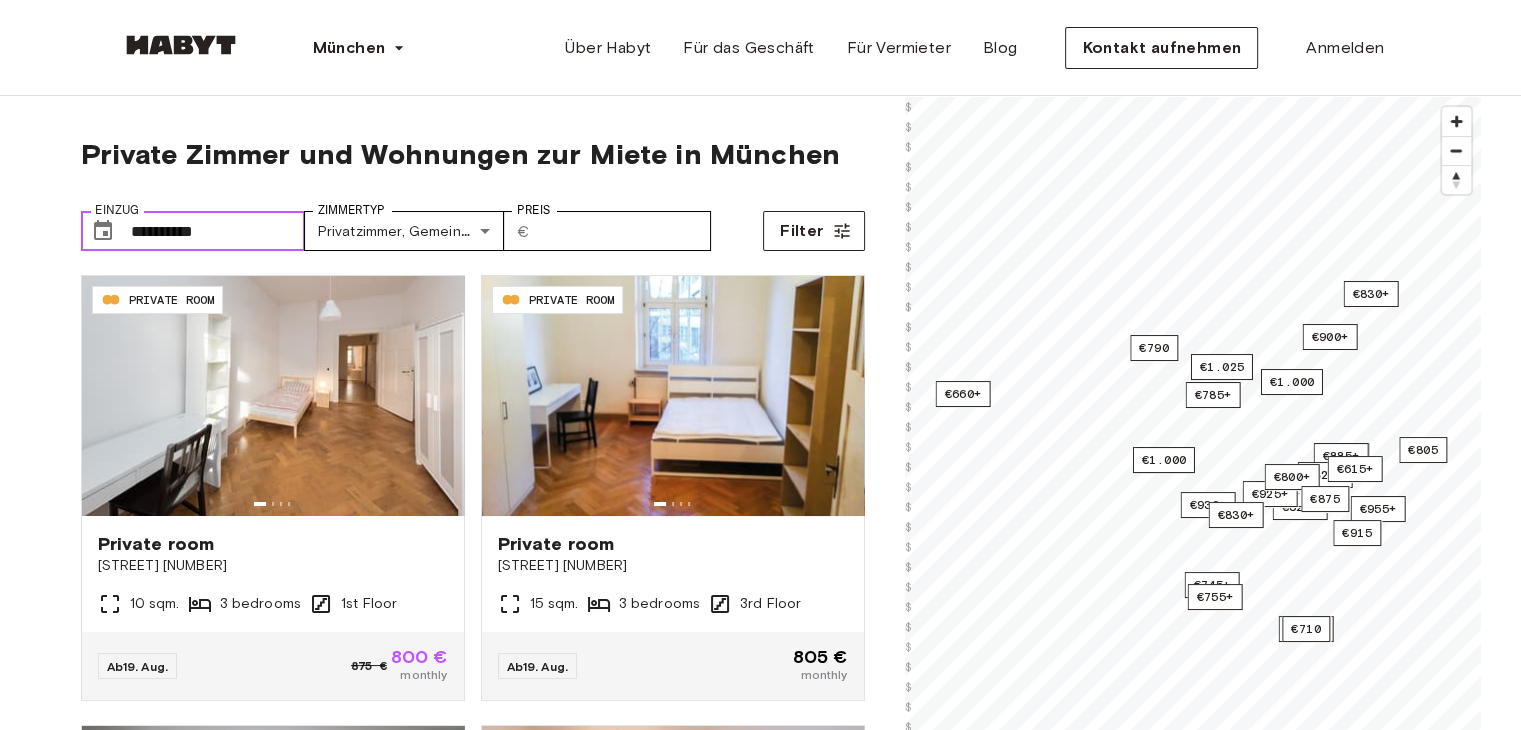 click on "**********" at bounding box center (218, 231) 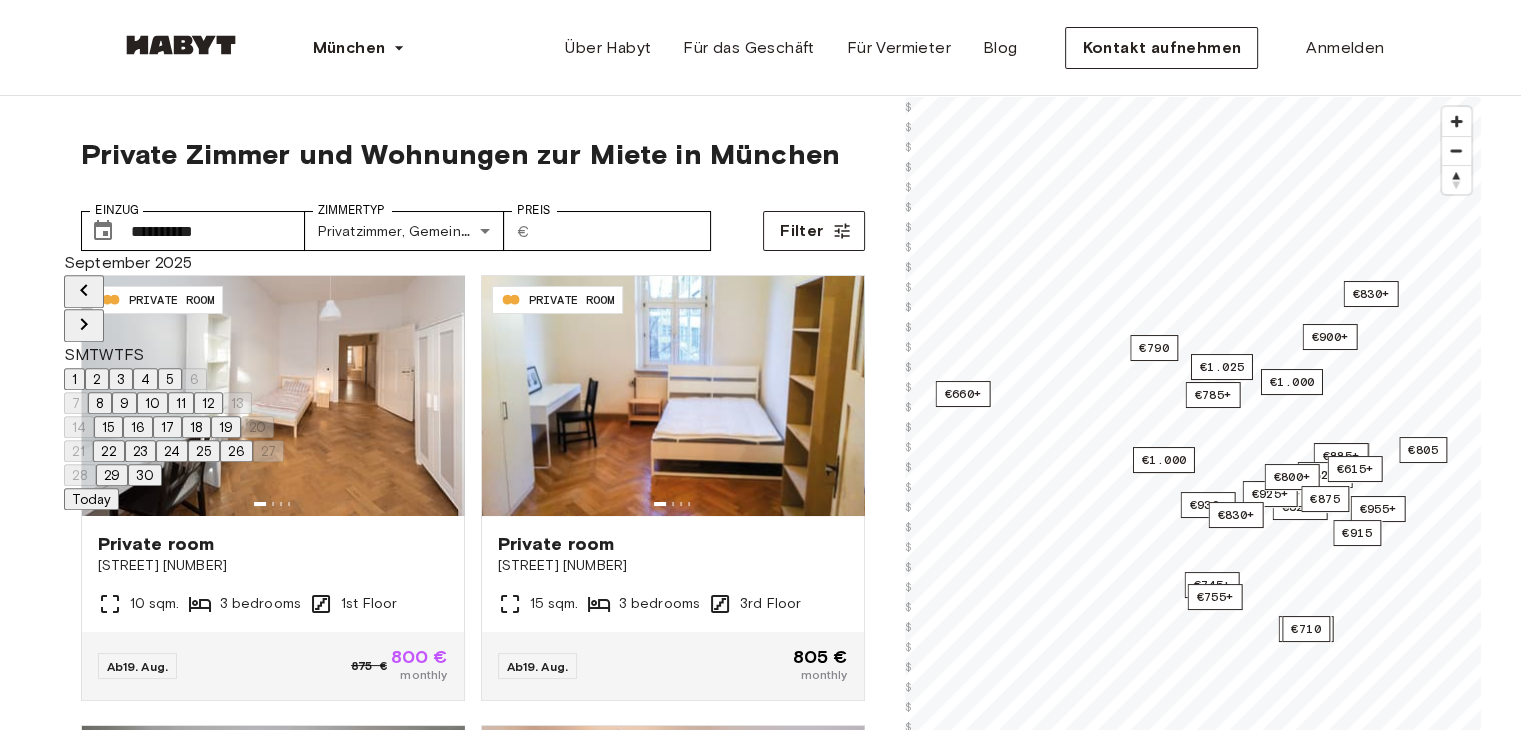 click at bounding box center (174, 309) 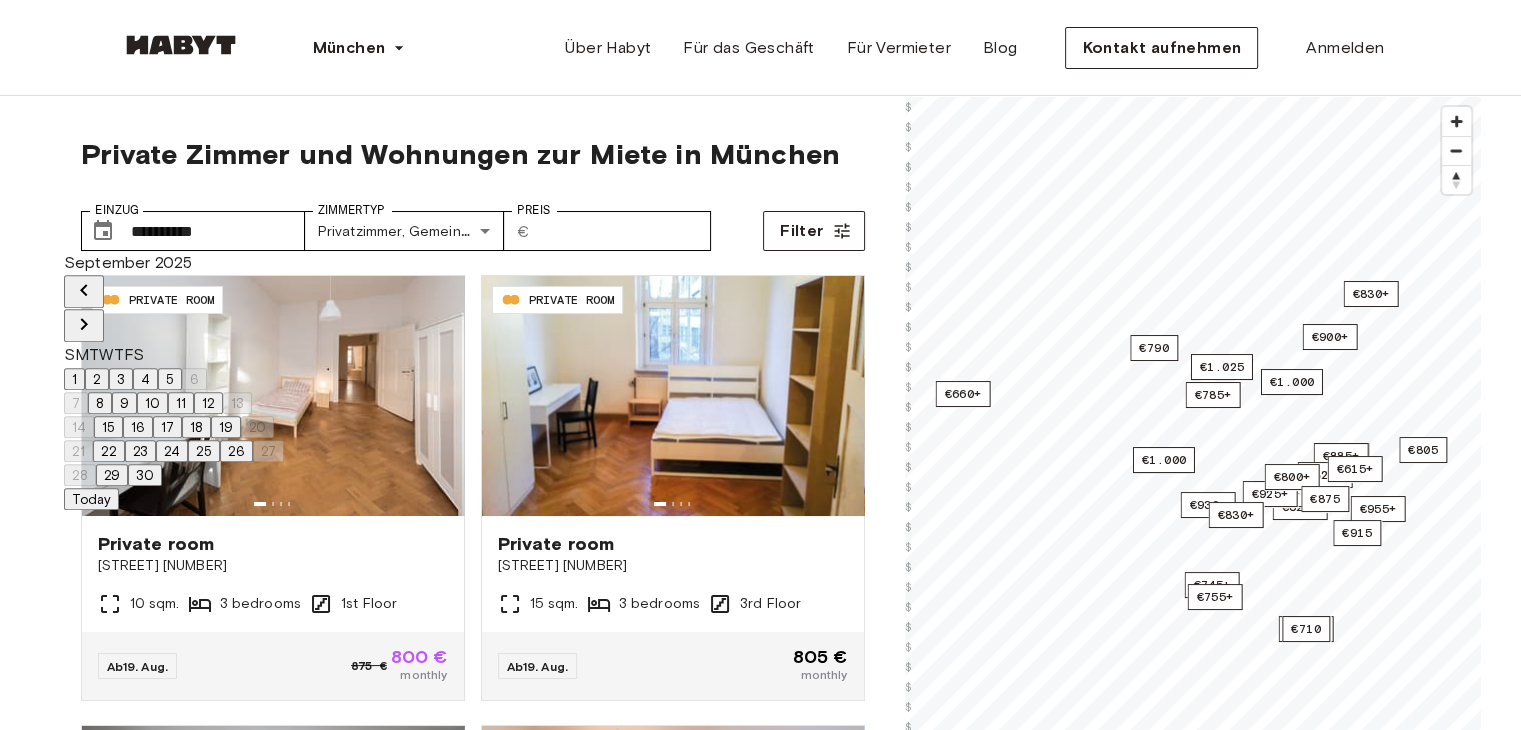 click 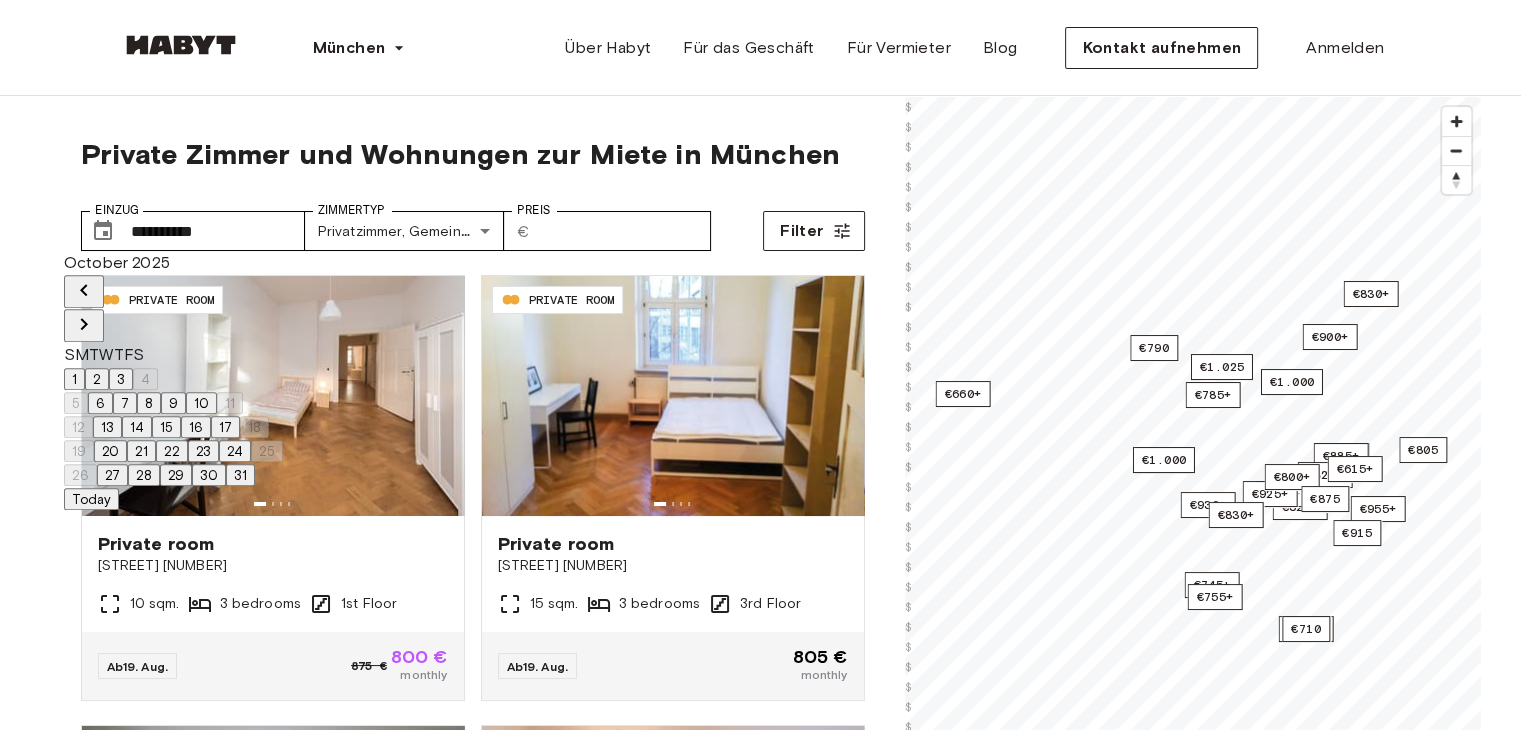 click on "1" at bounding box center (74, 379) 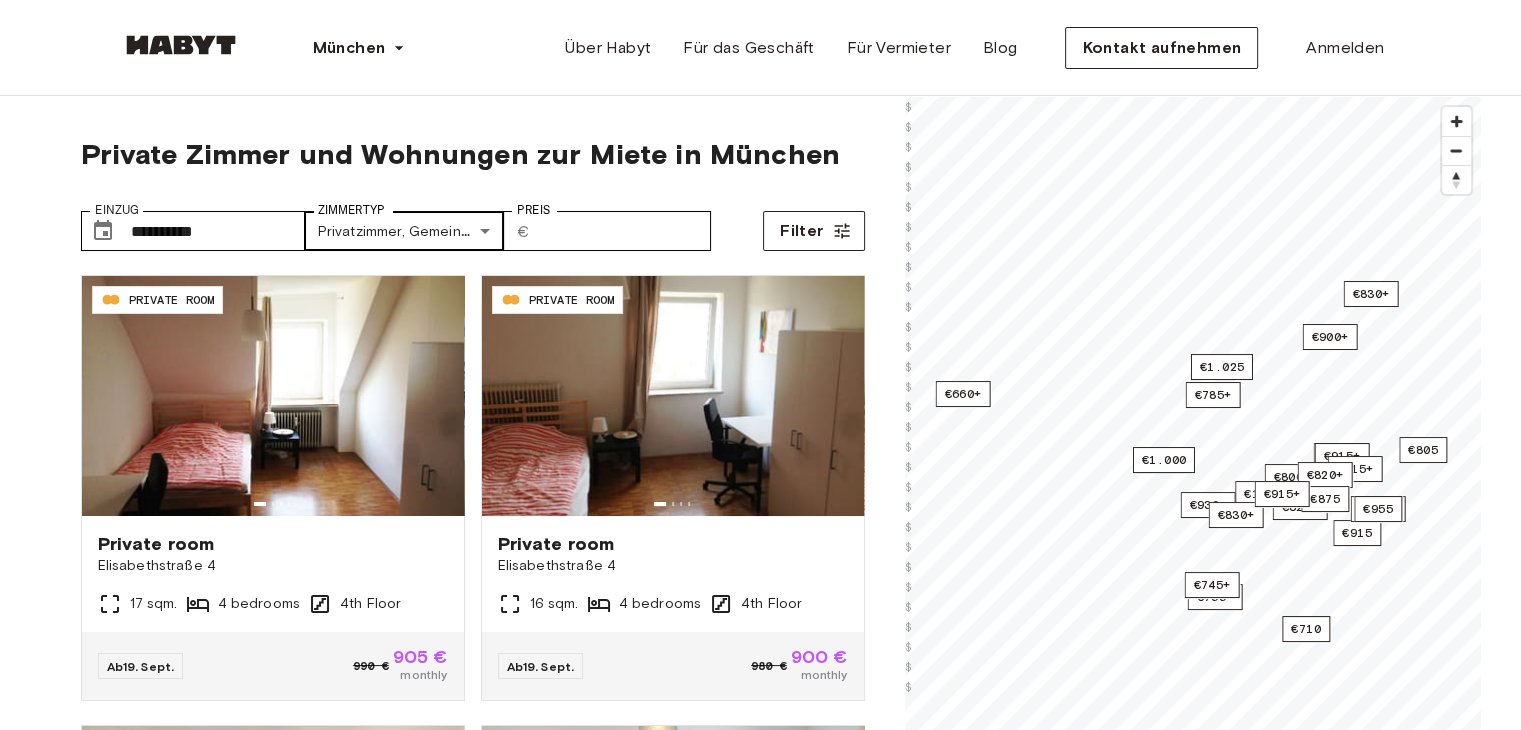 click on "[STREET] [NUMBER] 17 sqm. 4 bedrooms 4th Floor Ab 19. Sept. 990 € 905 € monthly [ID] PRIVATE ROOM Private room [STREET] [NUMBER] 16 sqm. 4 bedrooms 4th Floor Ab 19. Sept. 980 € 900 € monthly [ID] PRIVATE ROOM Private room [STREET] [NUMBER] 19 sqm. 4 bedrooms 3rd Floor Ab 19. Sept. 1.000 € 915 € monthly [ID] PRIVATE ROOM Private room [STREET] [NUMBER] 17 sqm. 3 bedrooms 3rd Floor Ab 19. Sept. 1.010 € 925 € monthly PRIVATE ROOM" at bounding box center [760, 2421] 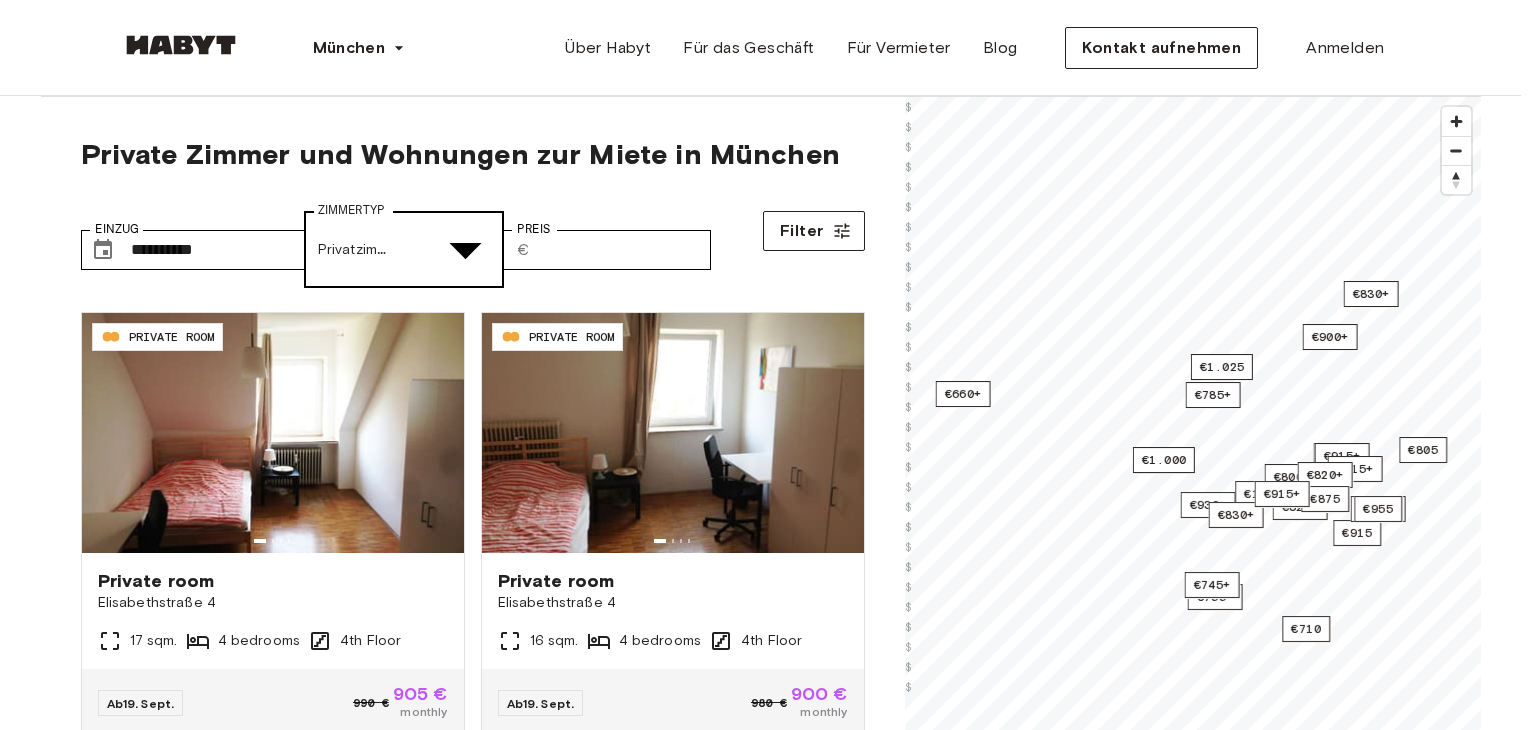 click at bounding box center (760, 4896) 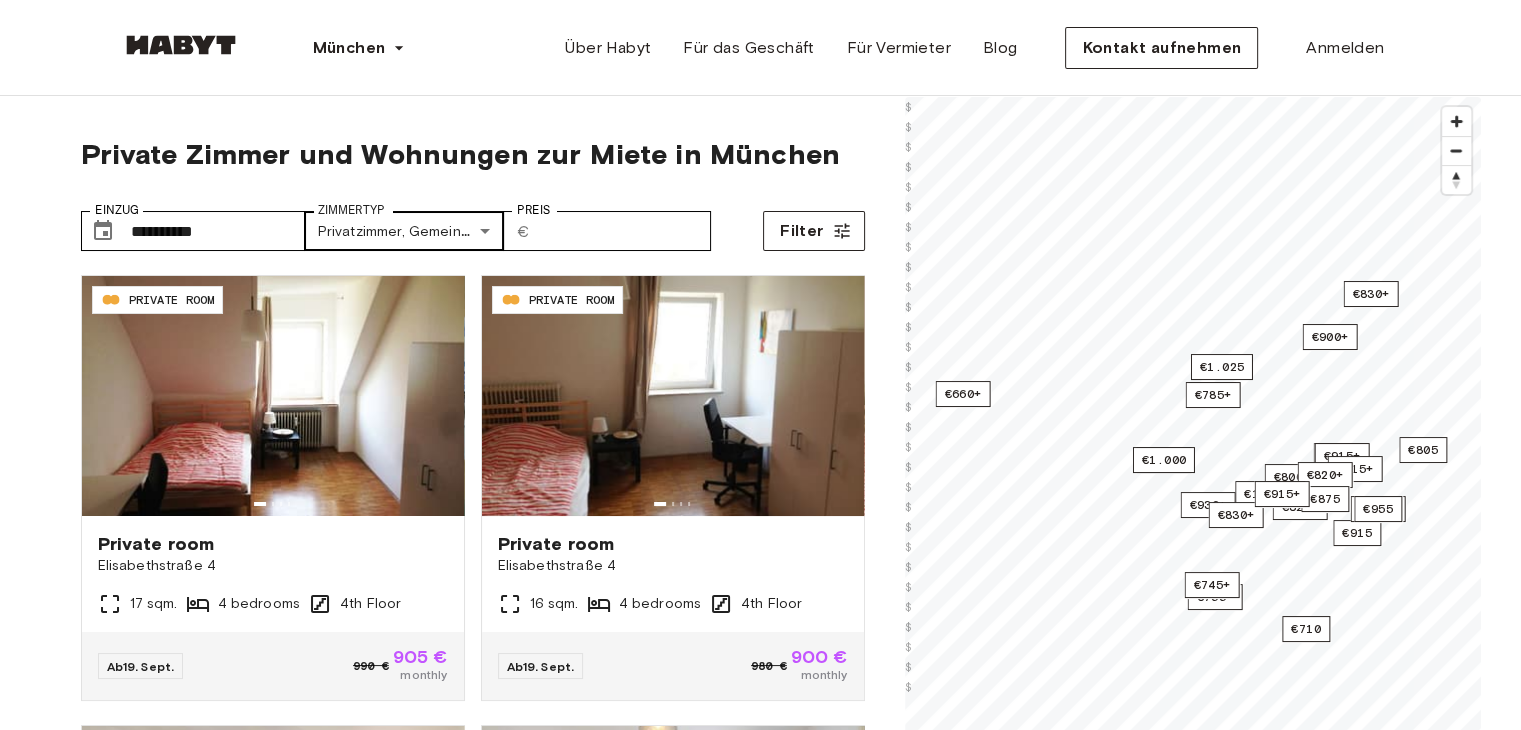 click on "[STREET] [NUMBER] 17 sqm. 4 bedrooms 4th Floor Ab 19. Sept. 990 € 905 € monthly [ID] PRIVATE ROOM Private room [STREET] [NUMBER] 16 sqm. 4 bedrooms 4th Floor Ab 19. Sept. 980 € 900 € monthly [ID] PRIVATE ROOM Private room [STREET] [NUMBER] 19 sqm. 4 bedrooms 3rd Floor Ab 19. Sept. 1.000 € 915 € monthly [ID] PRIVATE ROOM Private room [STREET] [NUMBER] 17 sqm. 3 bedrooms 3rd Floor Ab 19. Sept. 1.010 € 925 € monthly PRIVATE ROOM" at bounding box center [760, 2421] 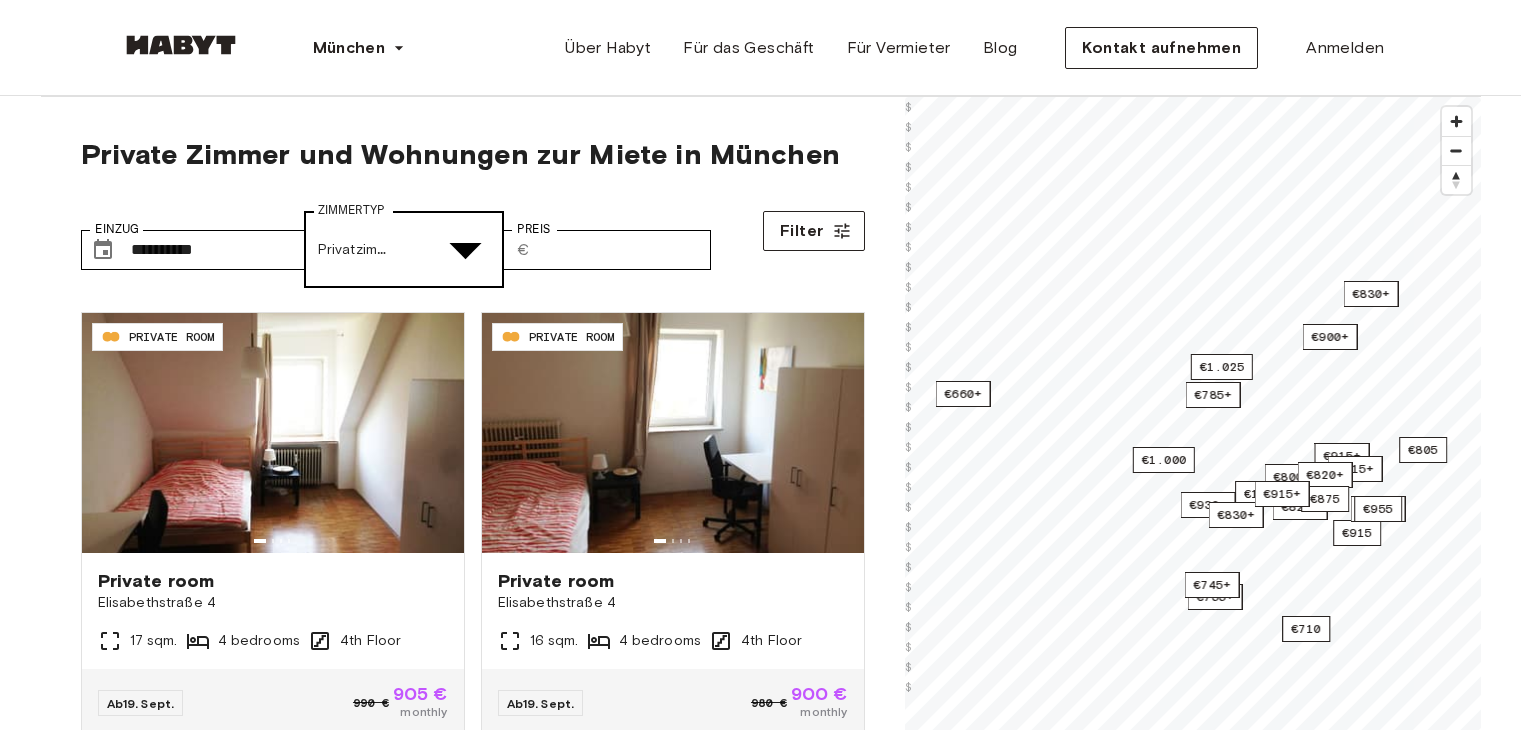 click at bounding box center (760, 4896) 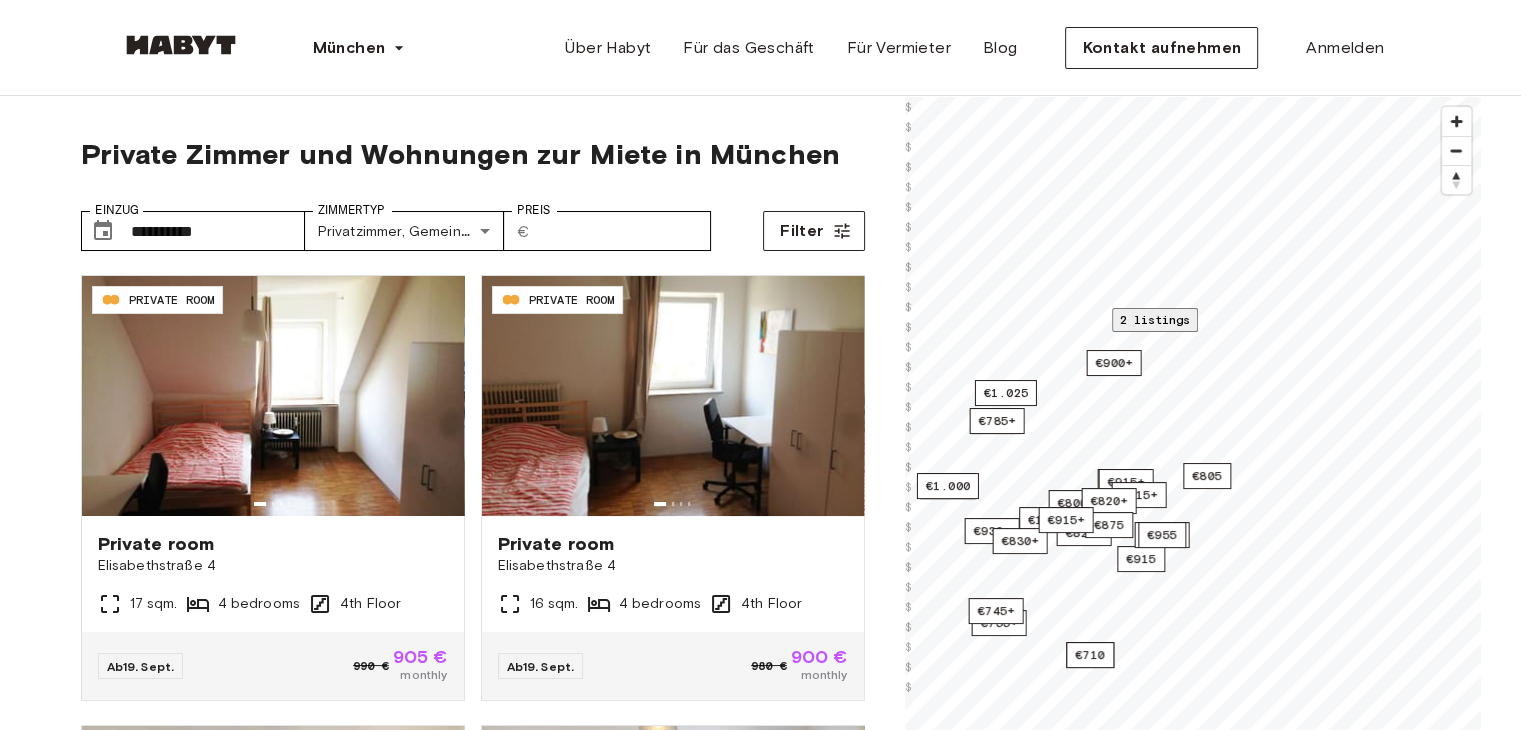 click on "2 listings" at bounding box center [1155, 319] 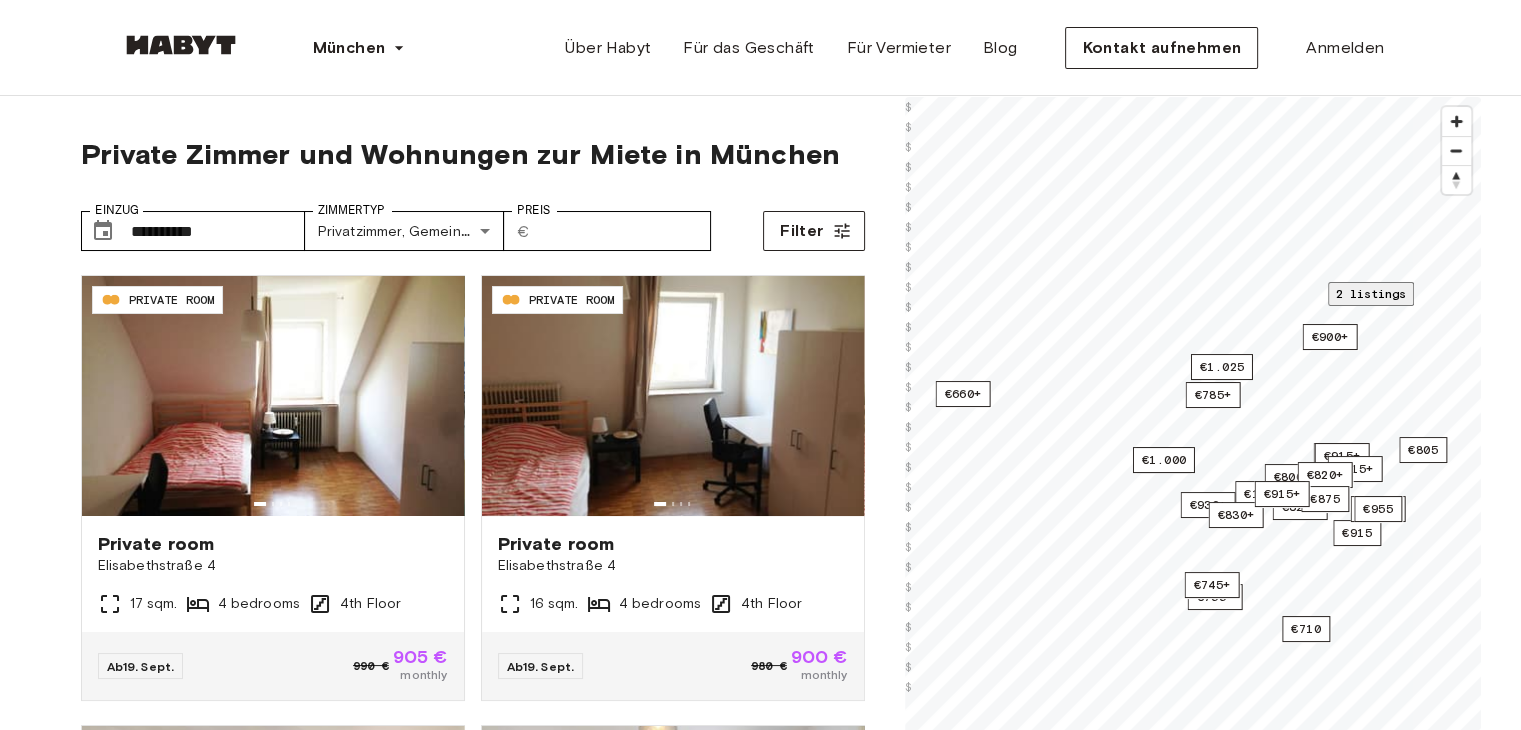 click at bounding box center (1193, 876) 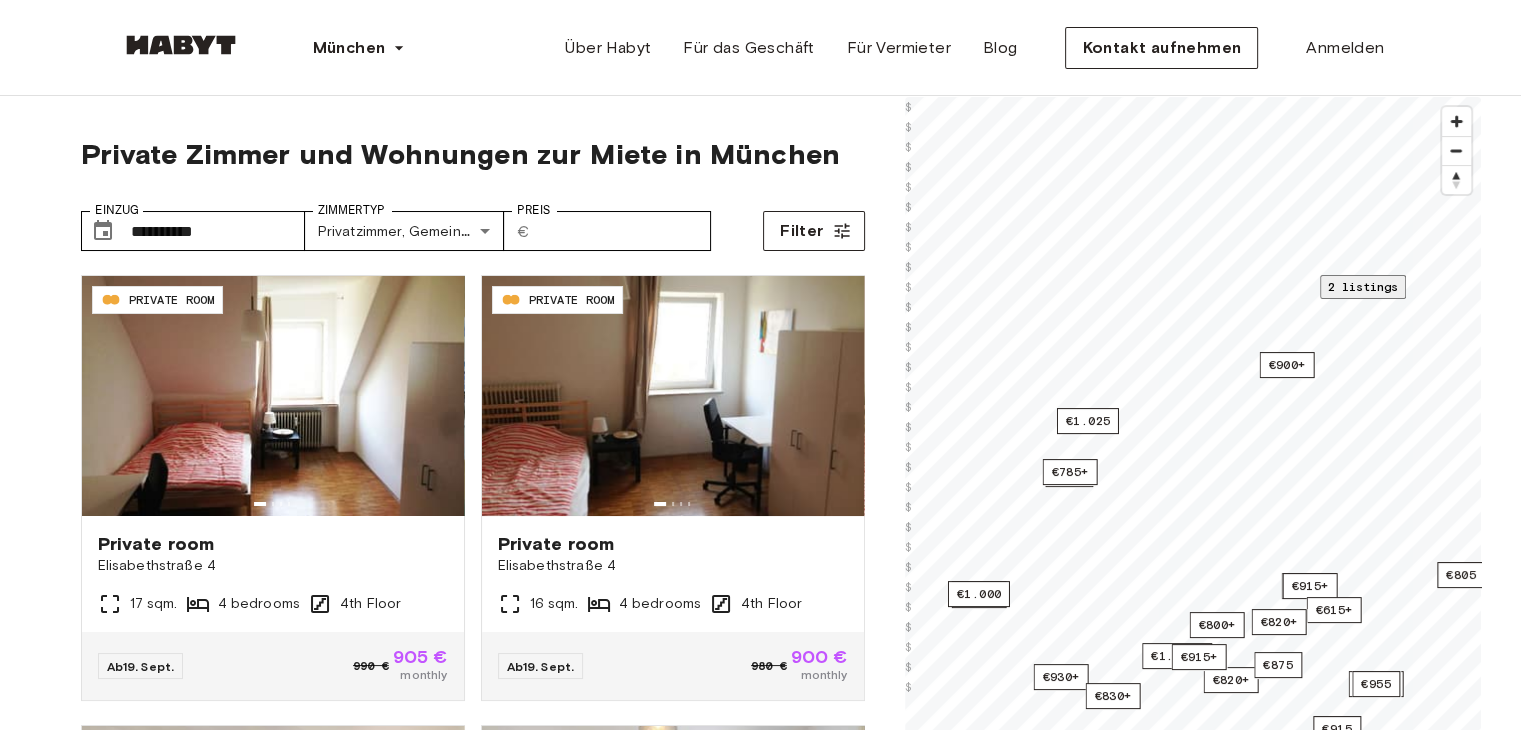 click on "**********" at bounding box center [760, 2002] 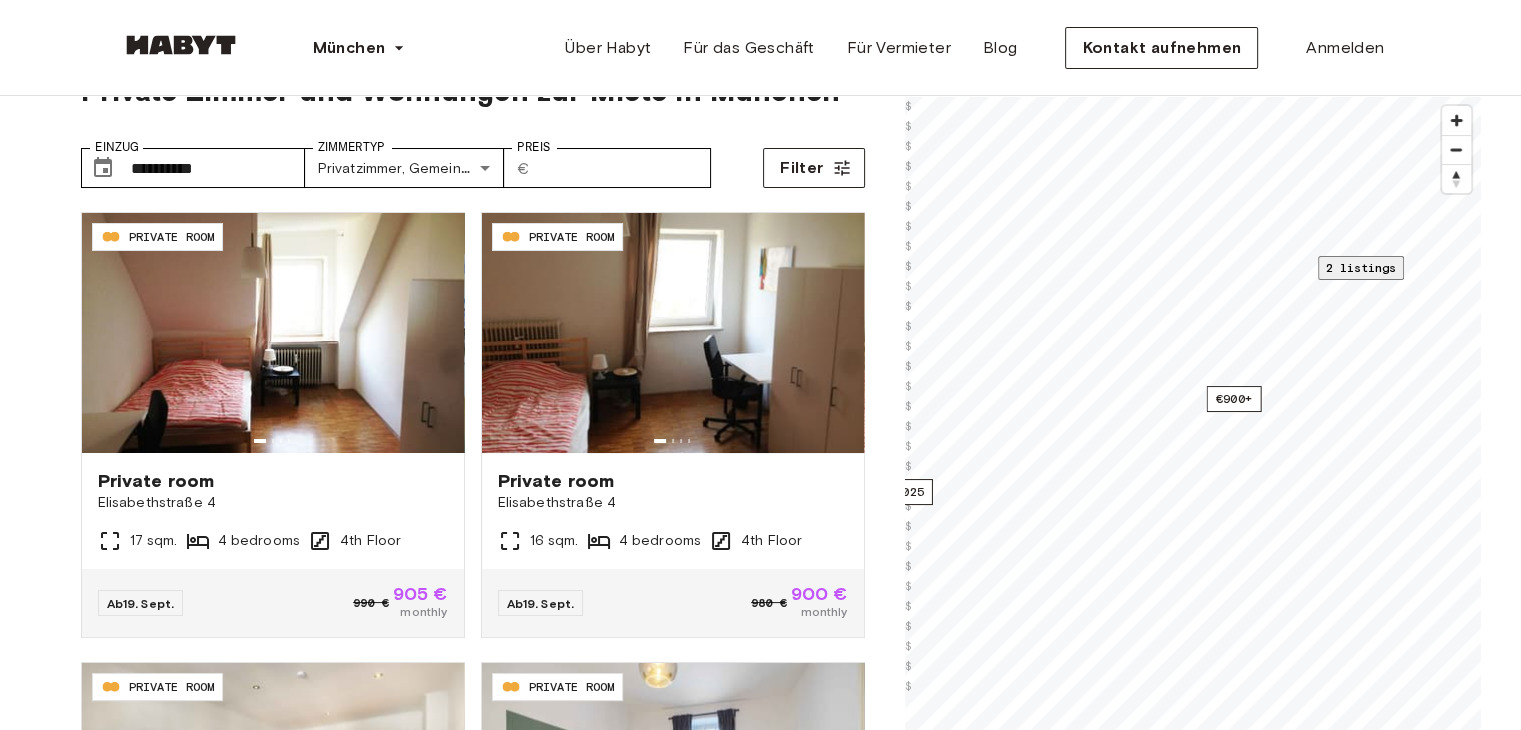scroll, scrollTop: 400, scrollLeft: 0, axis: vertical 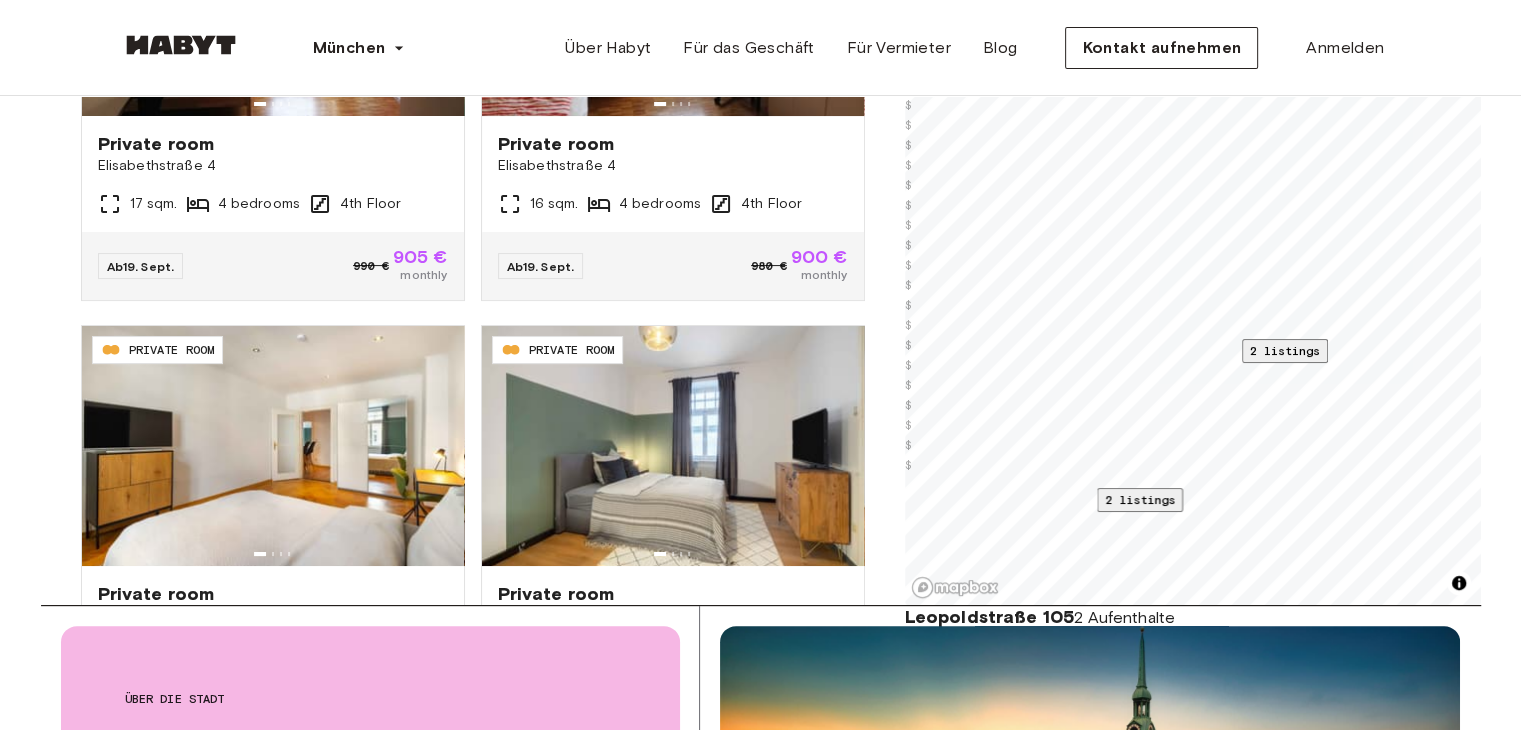 click on "2 listings" at bounding box center [1140, 499] 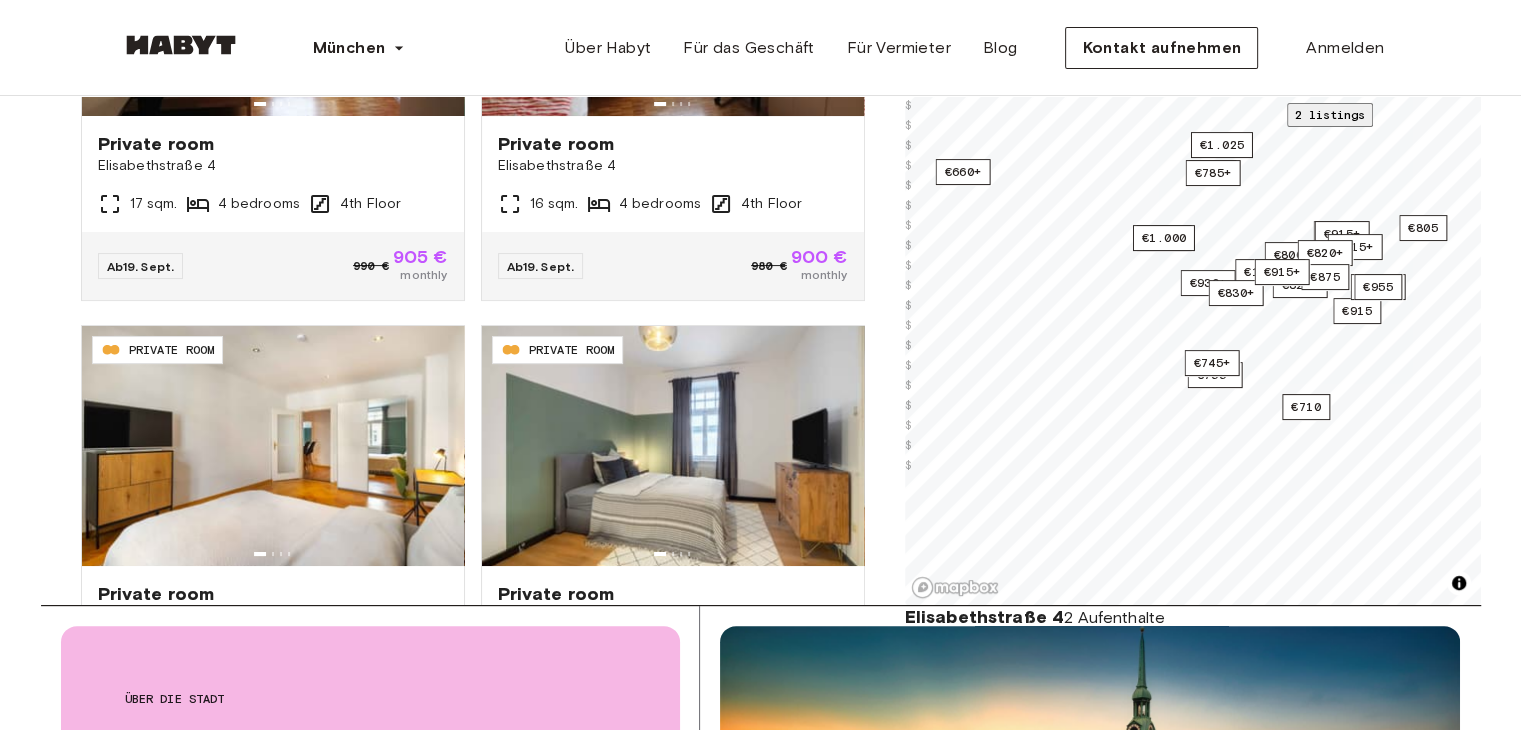 click on "Elisabethstraße 4" at bounding box center [970, 729] 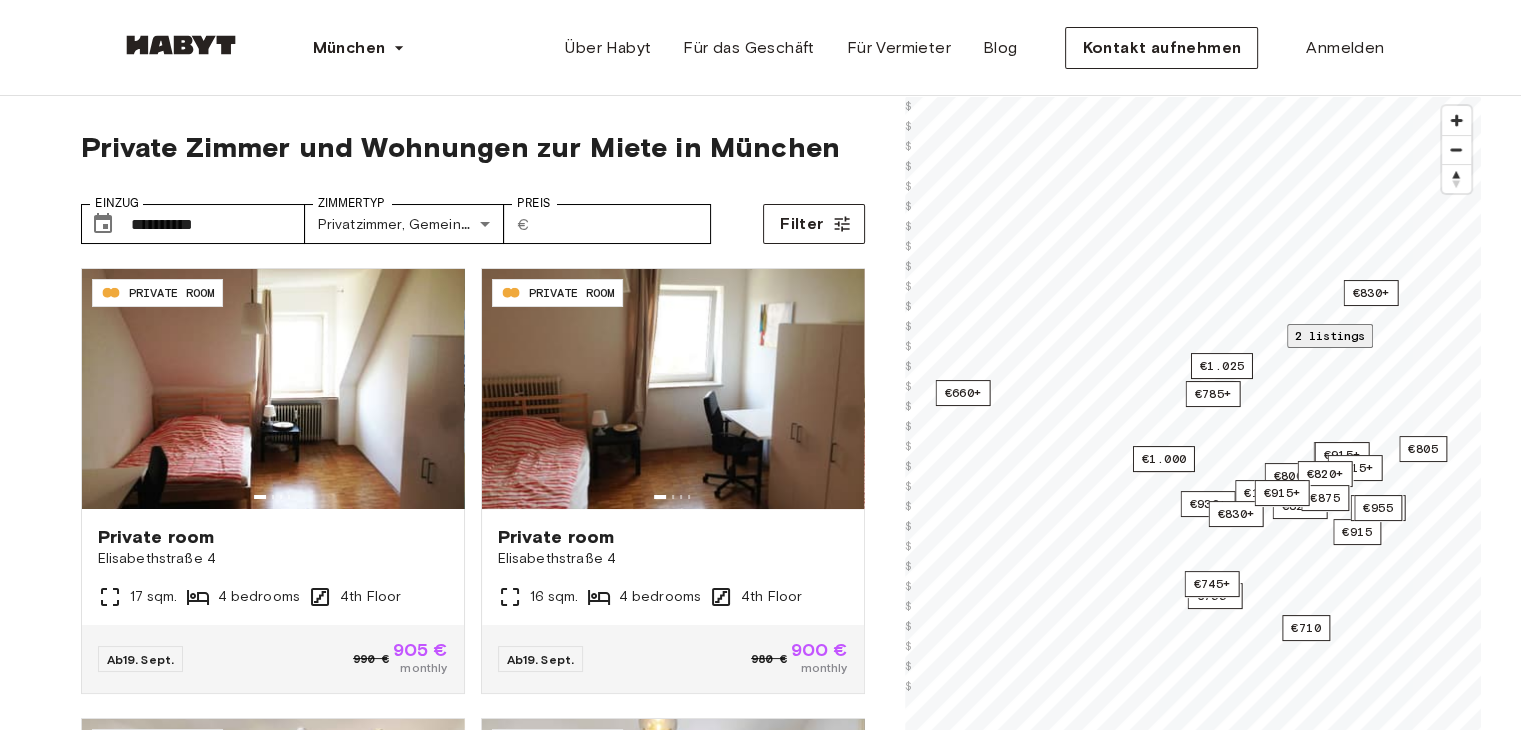 scroll, scrollTop: 0, scrollLeft: 0, axis: both 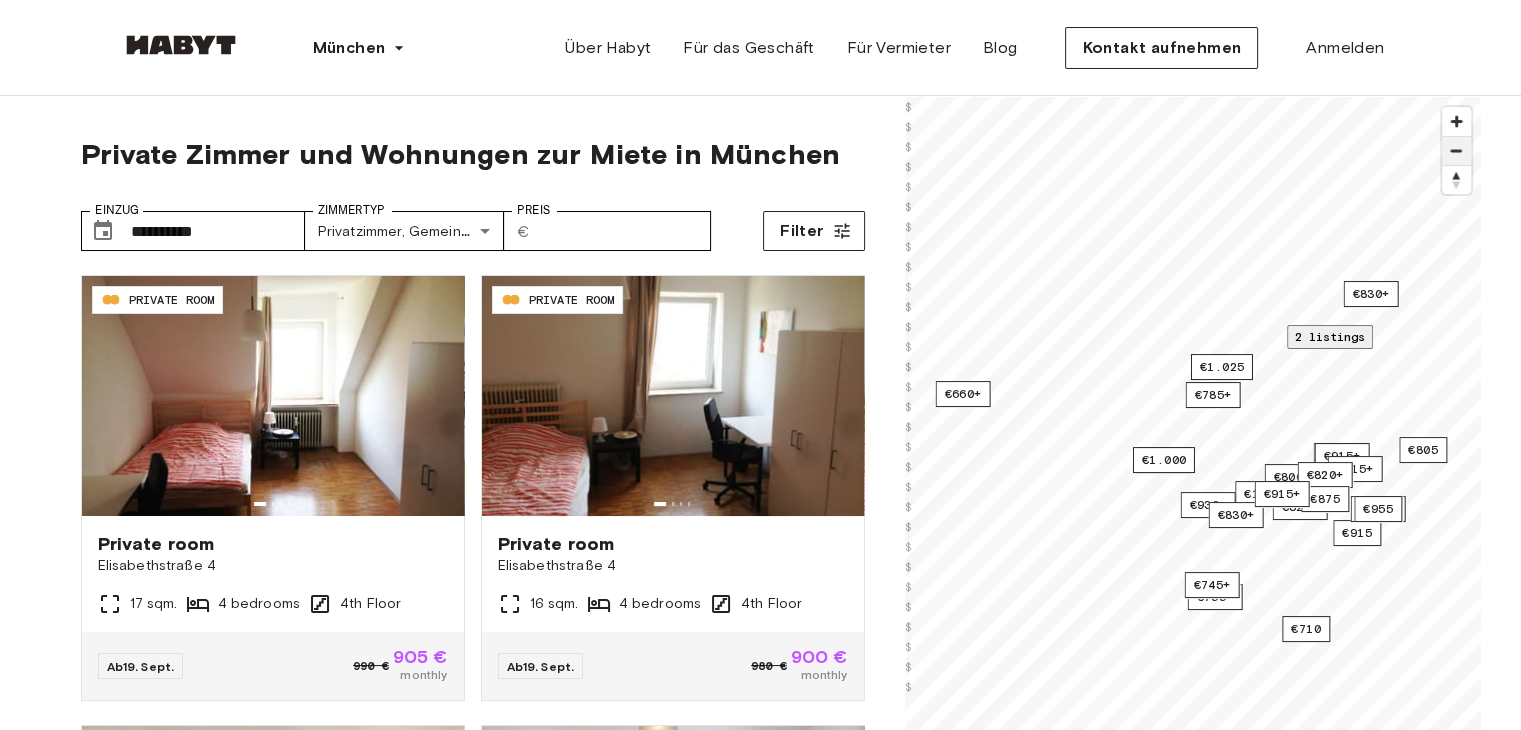 click at bounding box center (1456, 151) 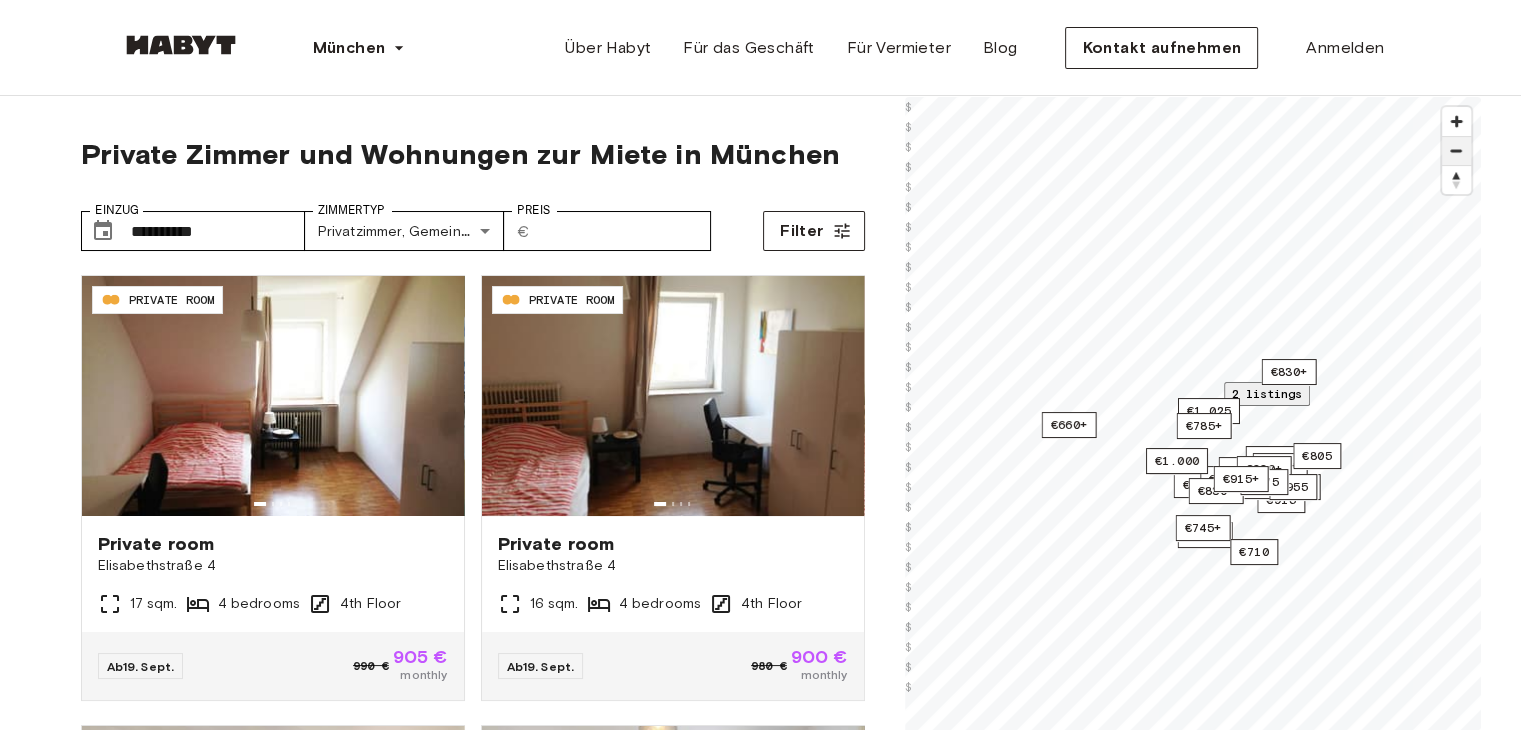 click at bounding box center (1456, 151) 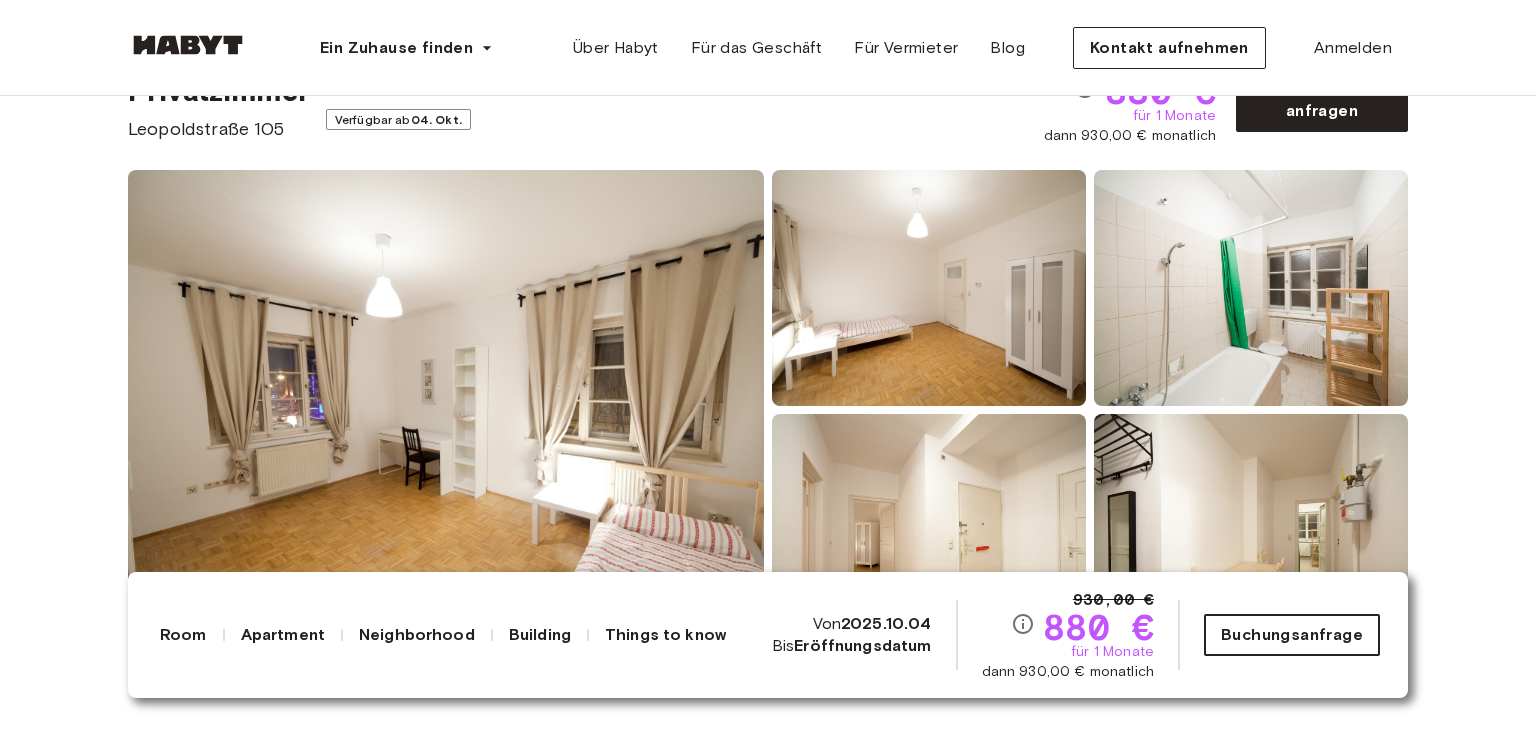 scroll, scrollTop: 100, scrollLeft: 0, axis: vertical 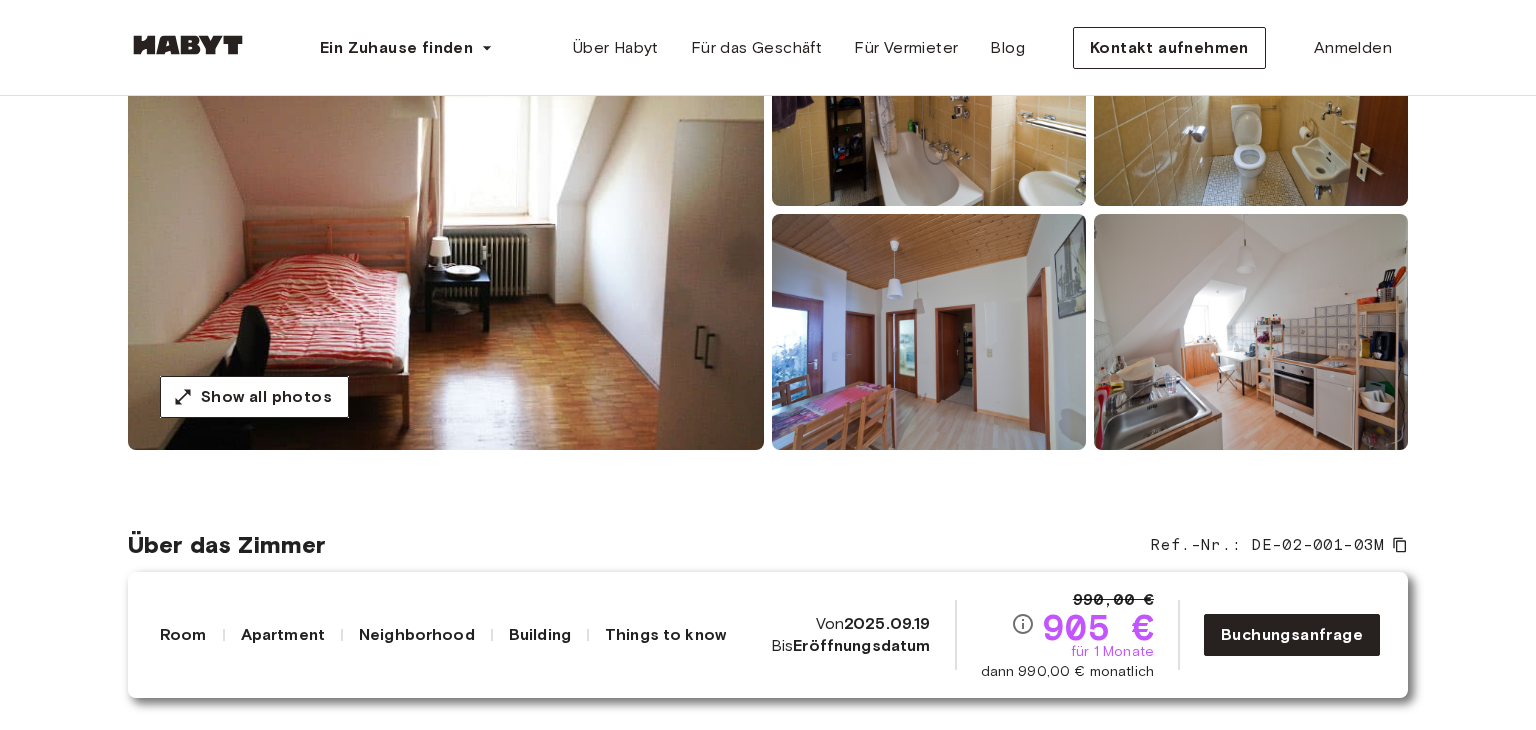 click at bounding box center [929, 332] 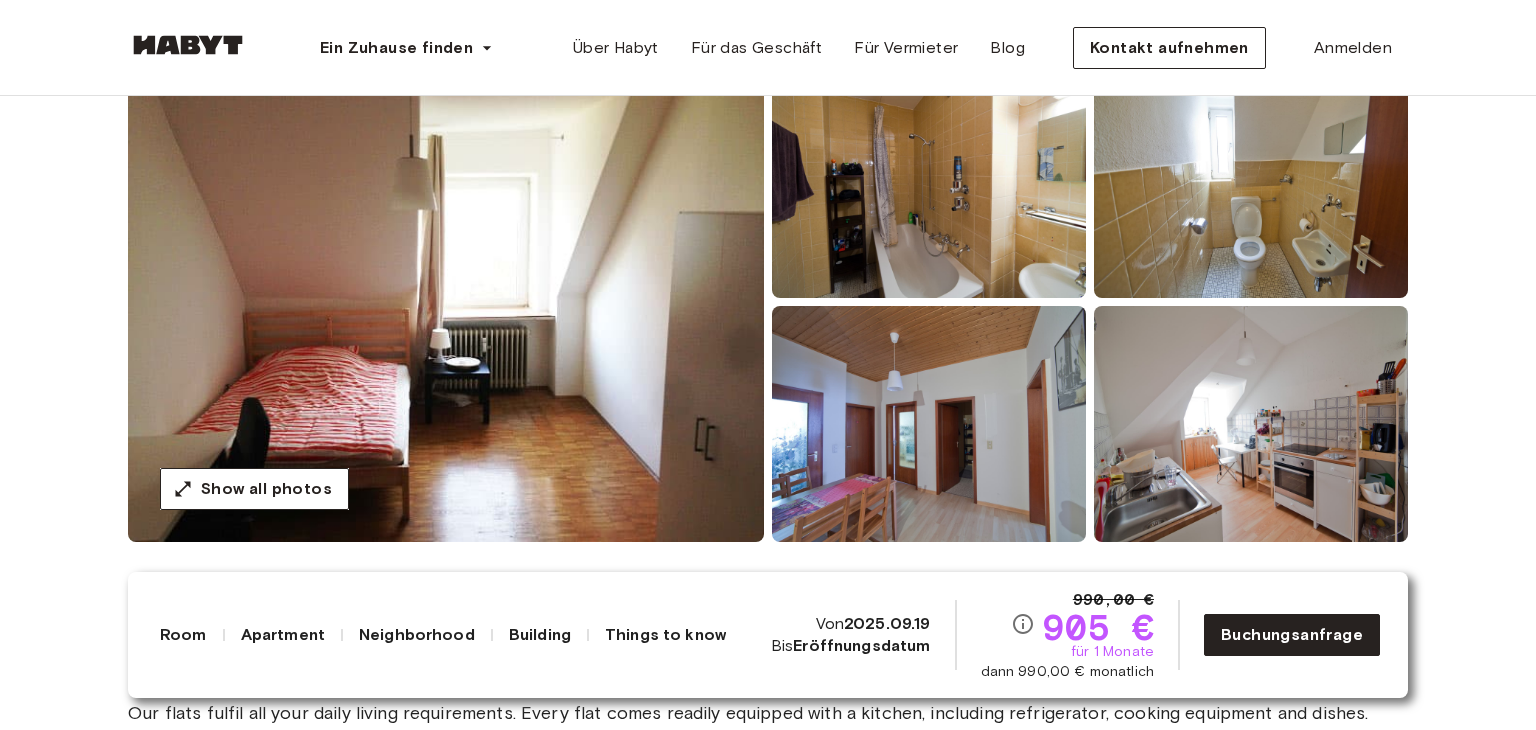 scroll, scrollTop: 200, scrollLeft: 0, axis: vertical 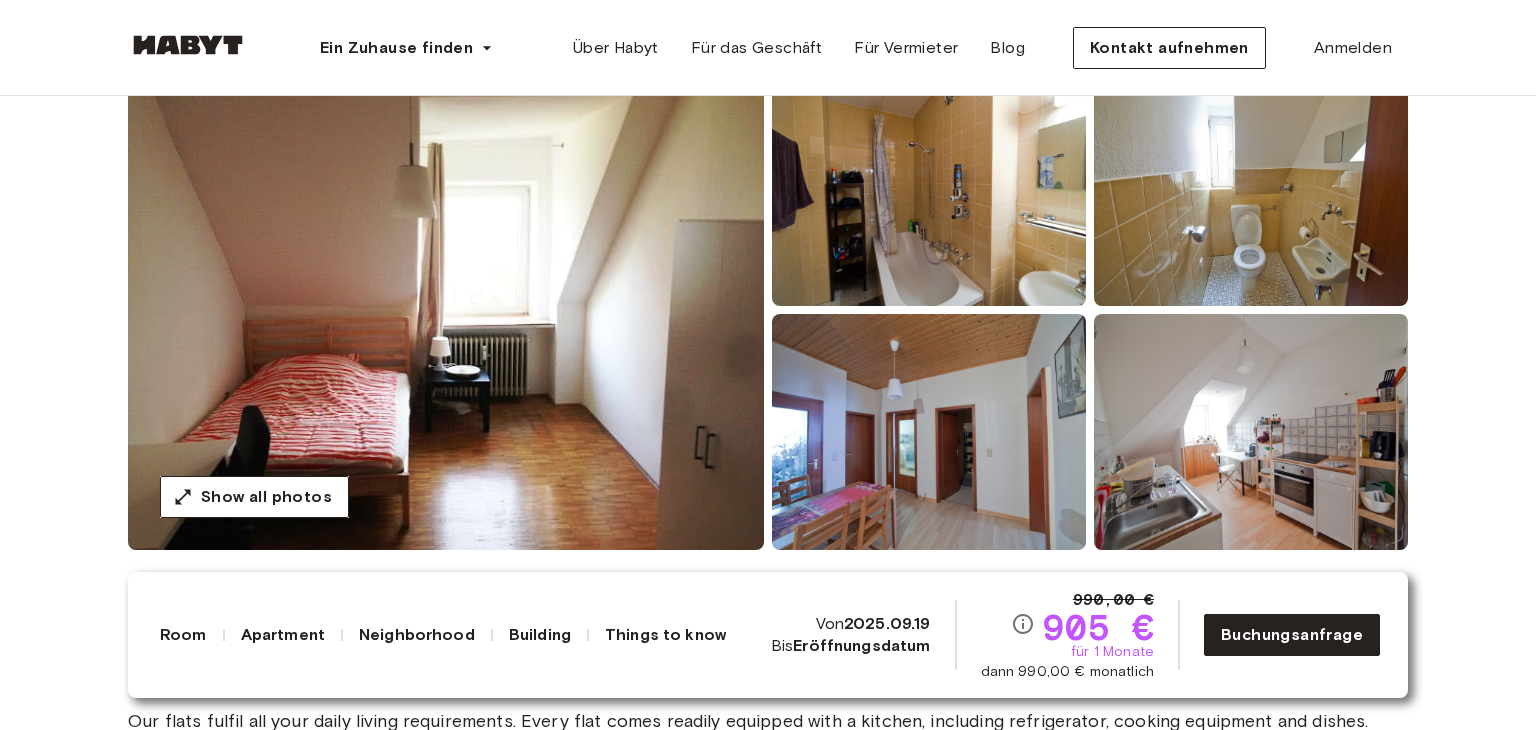 click at bounding box center [446, 310] 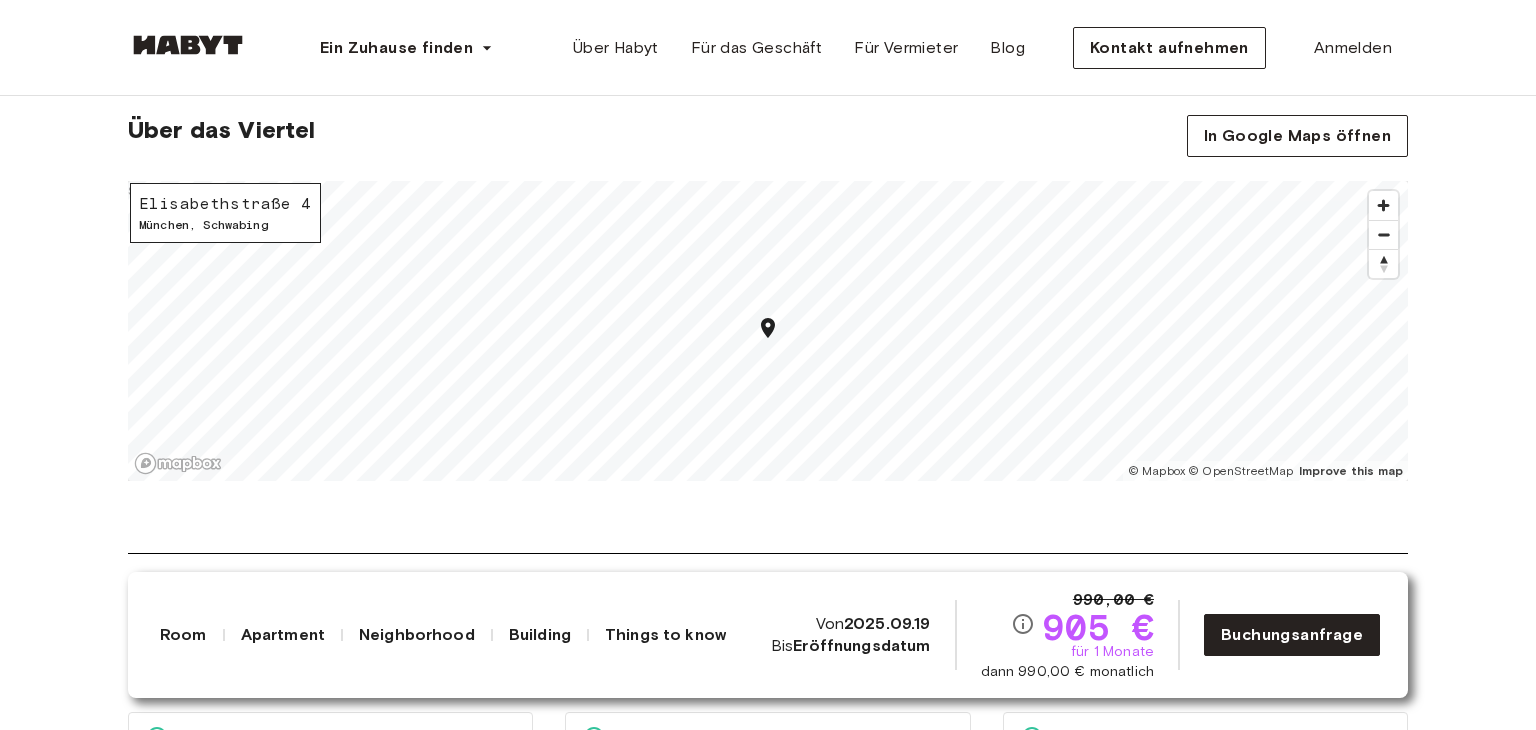 scroll, scrollTop: 1900, scrollLeft: 0, axis: vertical 